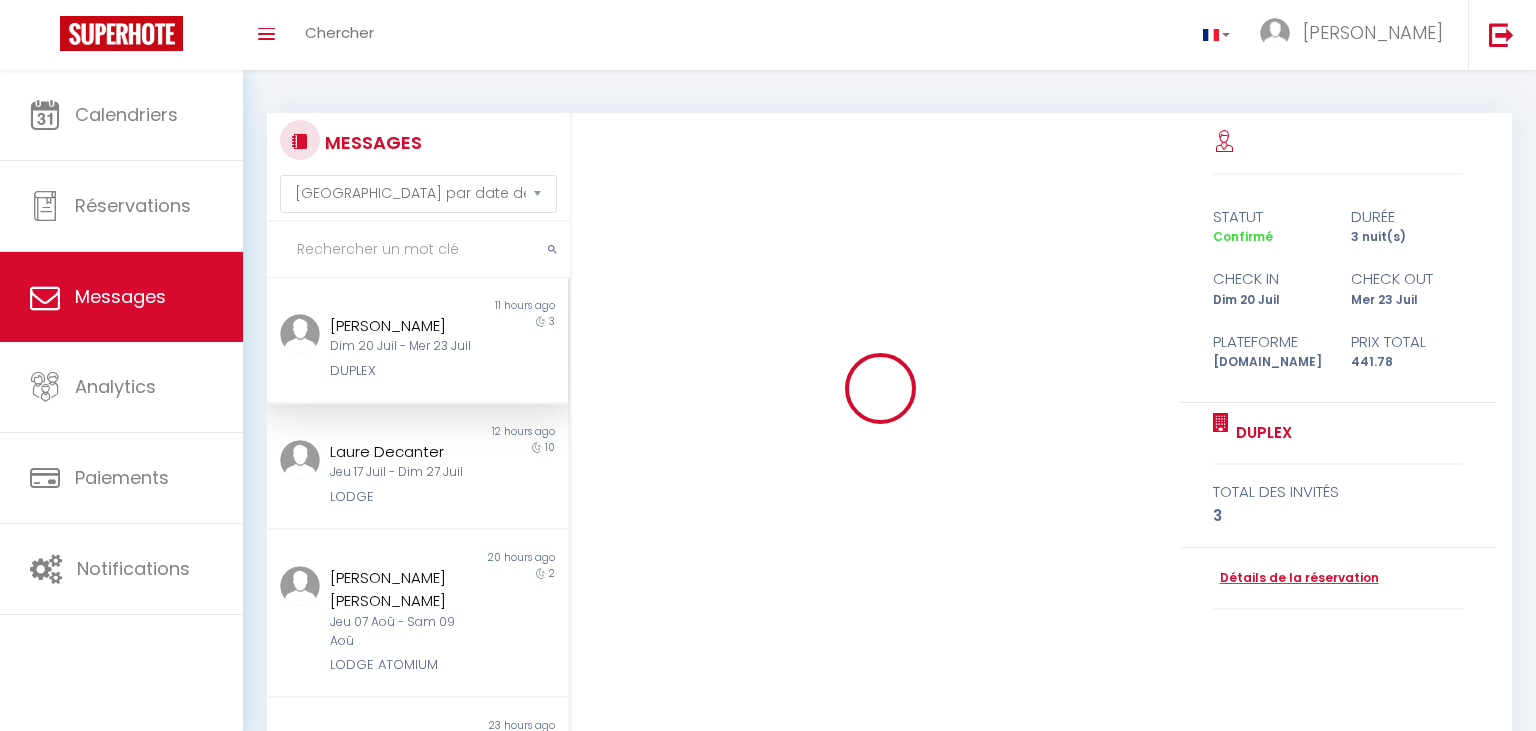 select on "message" 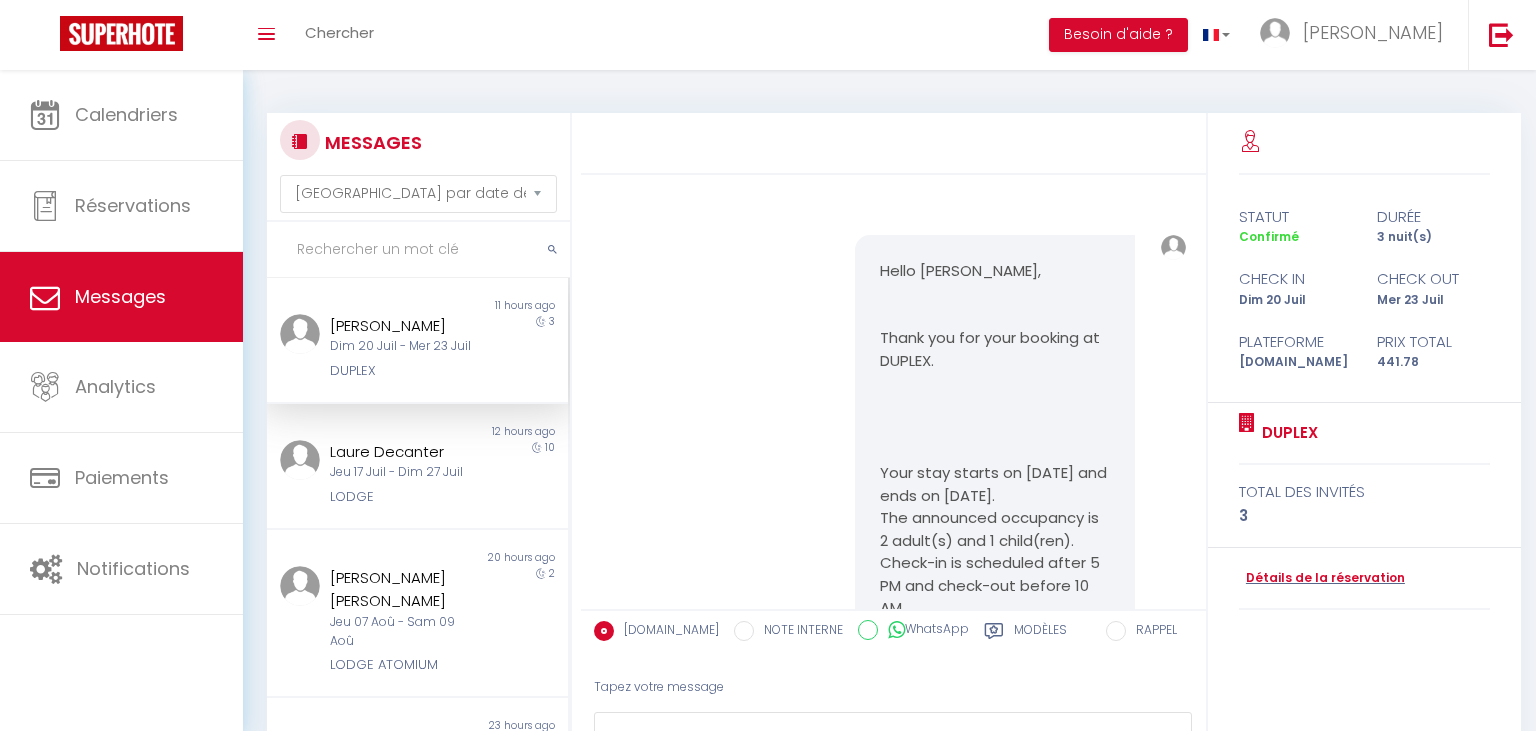 scroll, scrollTop: 1060, scrollLeft: 0, axis: vertical 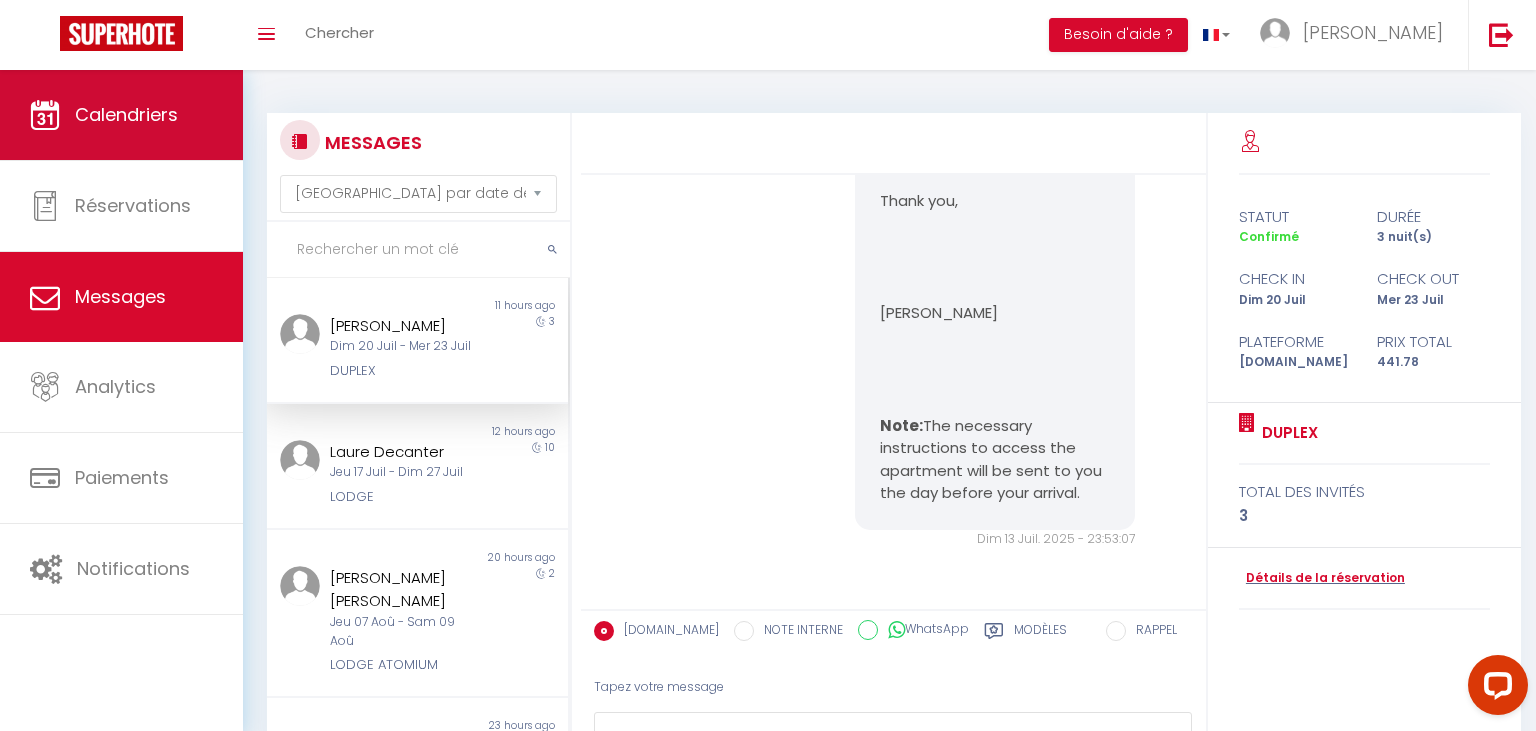 click on "Calendriers" at bounding box center (121, 115) 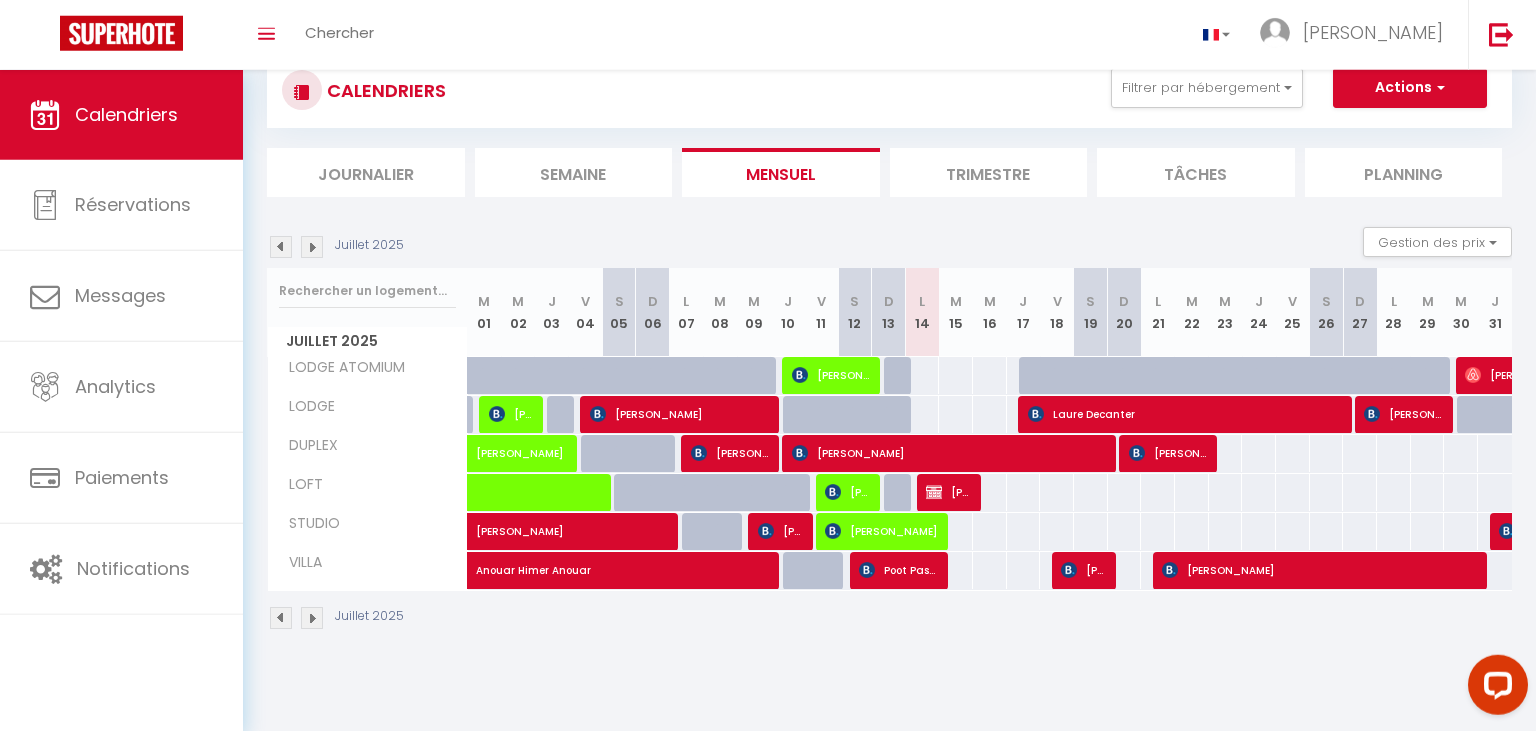 scroll, scrollTop: 70, scrollLeft: 0, axis: vertical 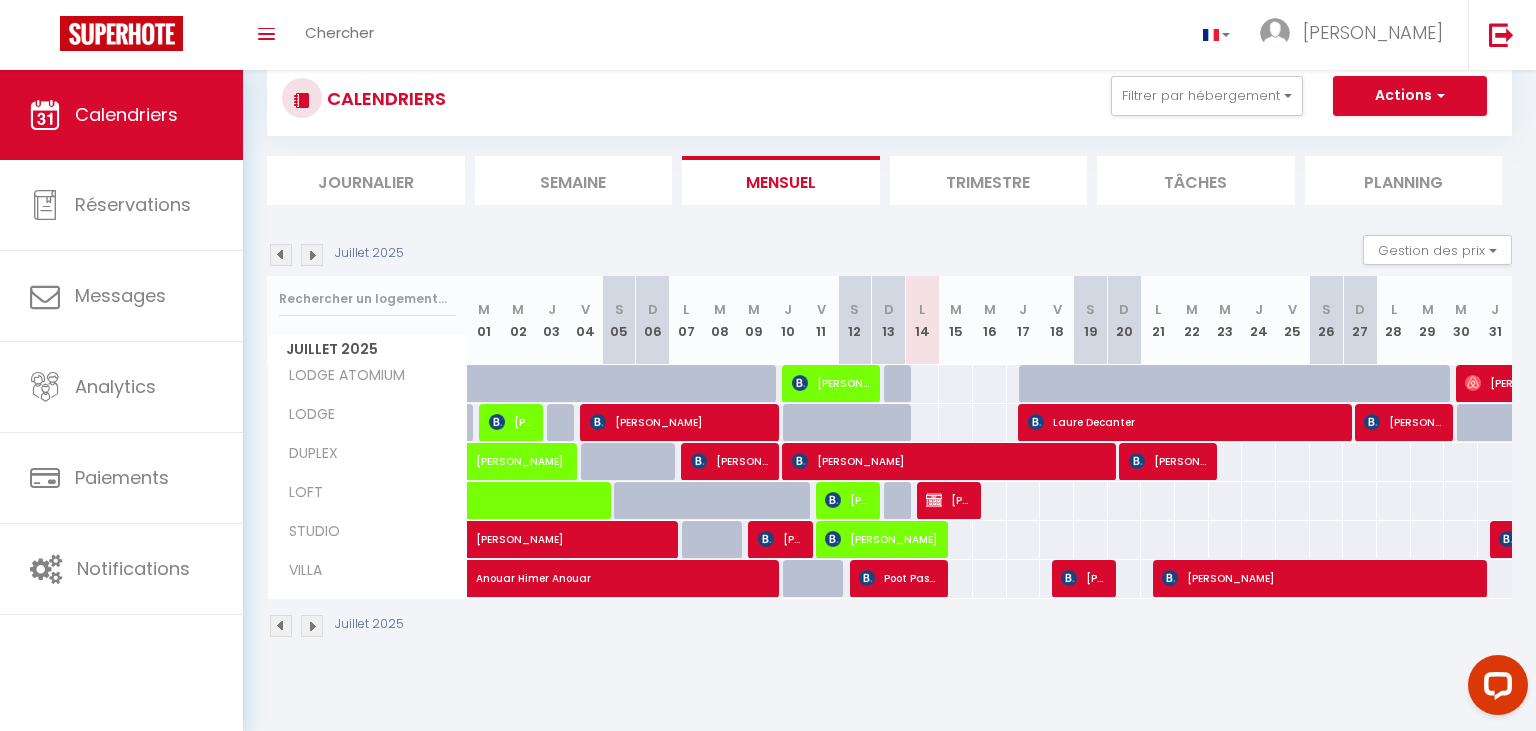 click at bounding box center (931, 579) 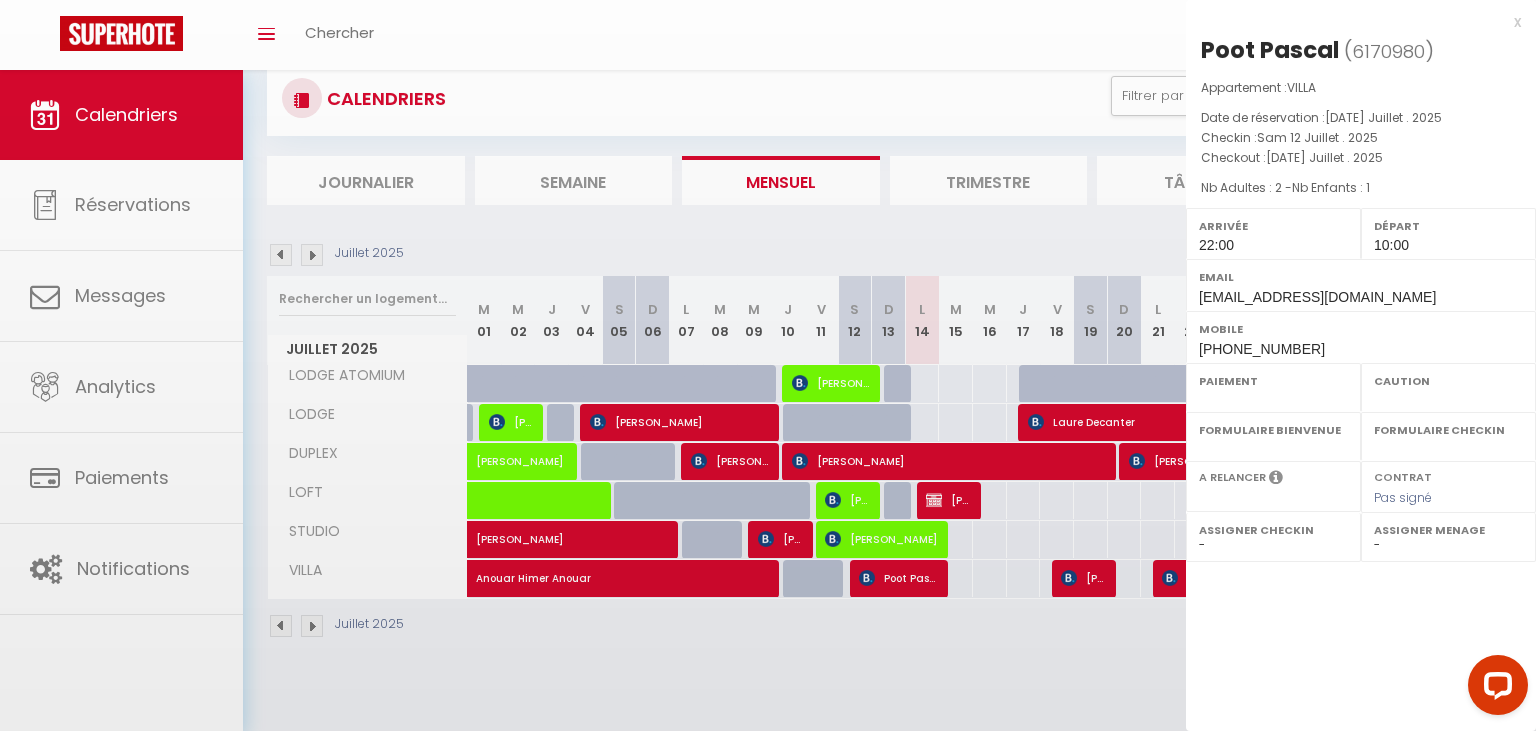 select on "OK" 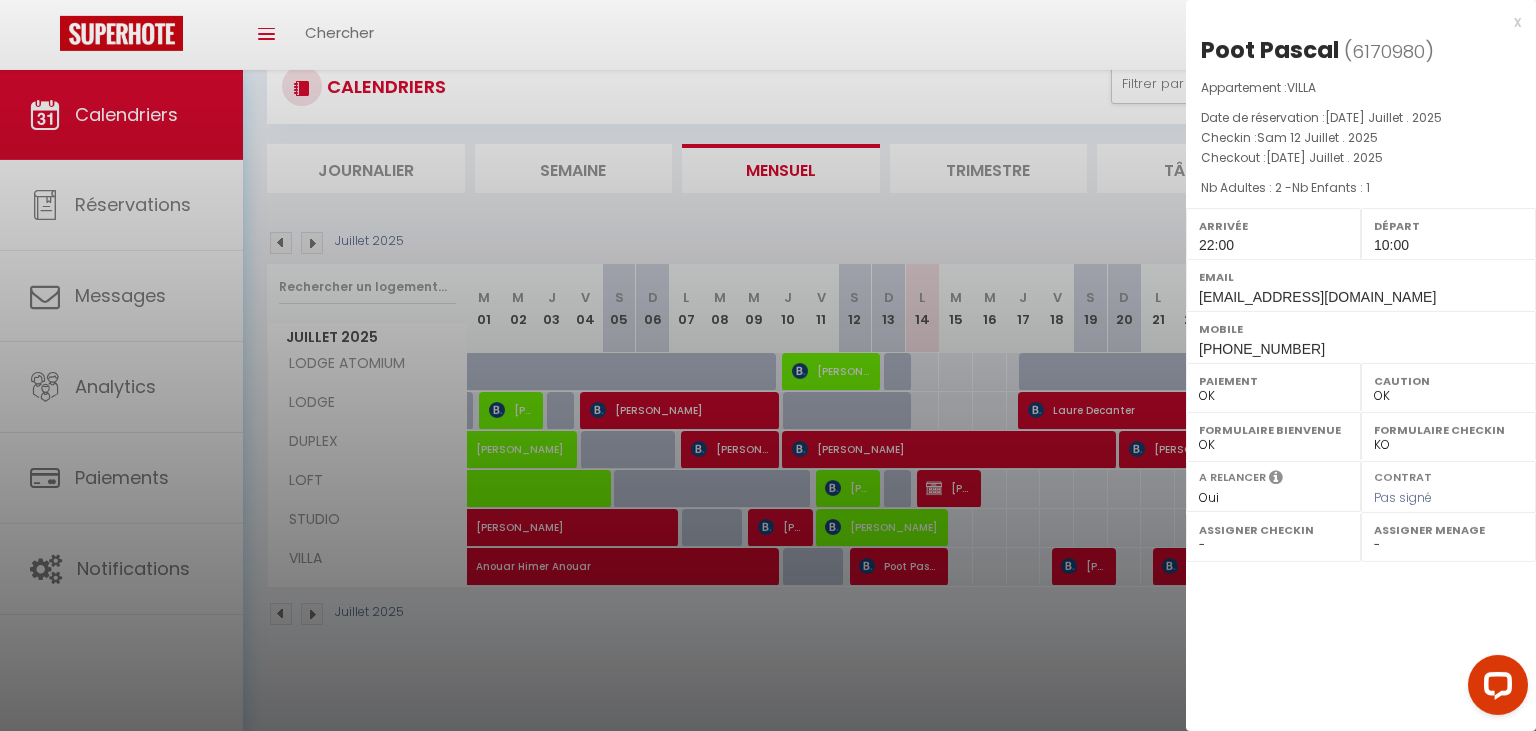 scroll, scrollTop: 70, scrollLeft: 0, axis: vertical 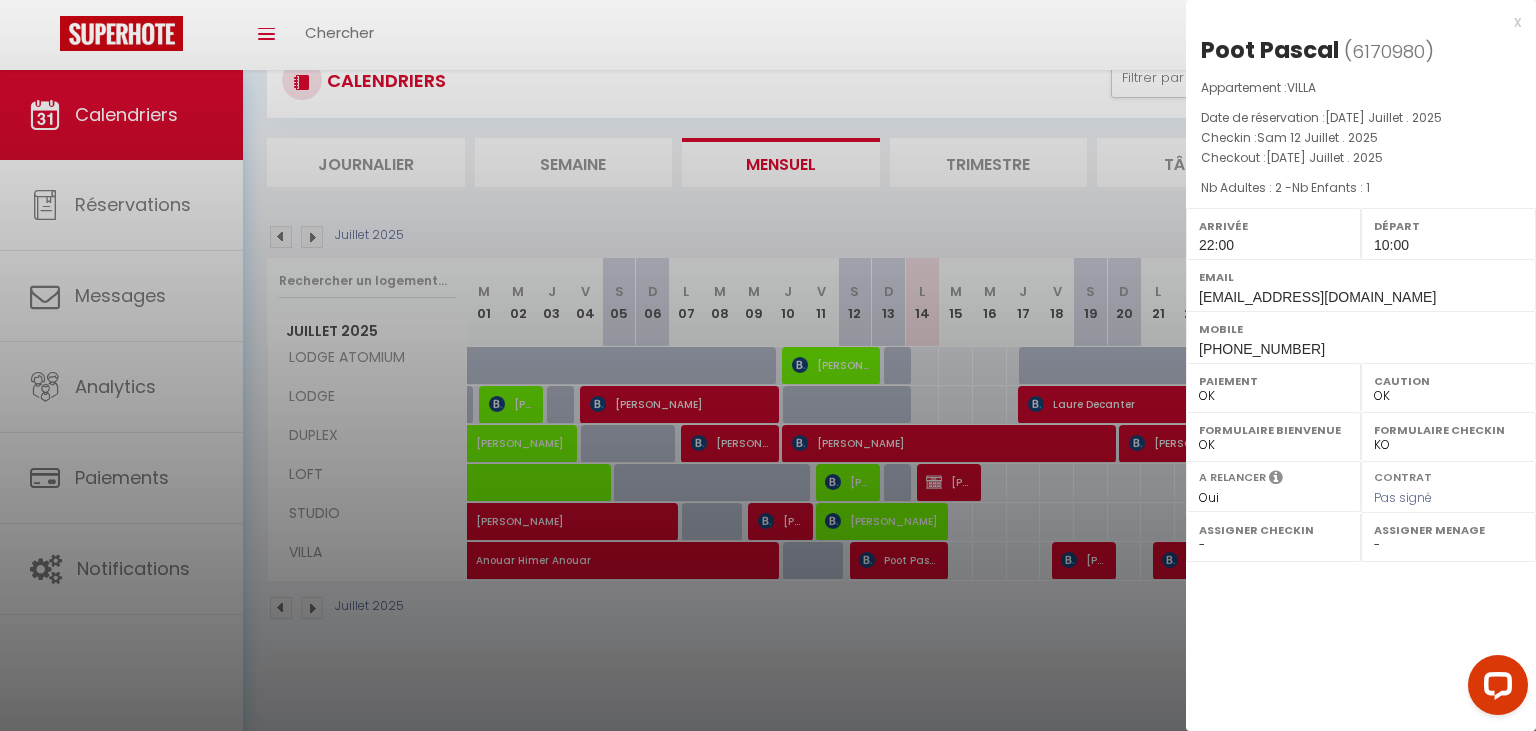 click at bounding box center [768, 365] 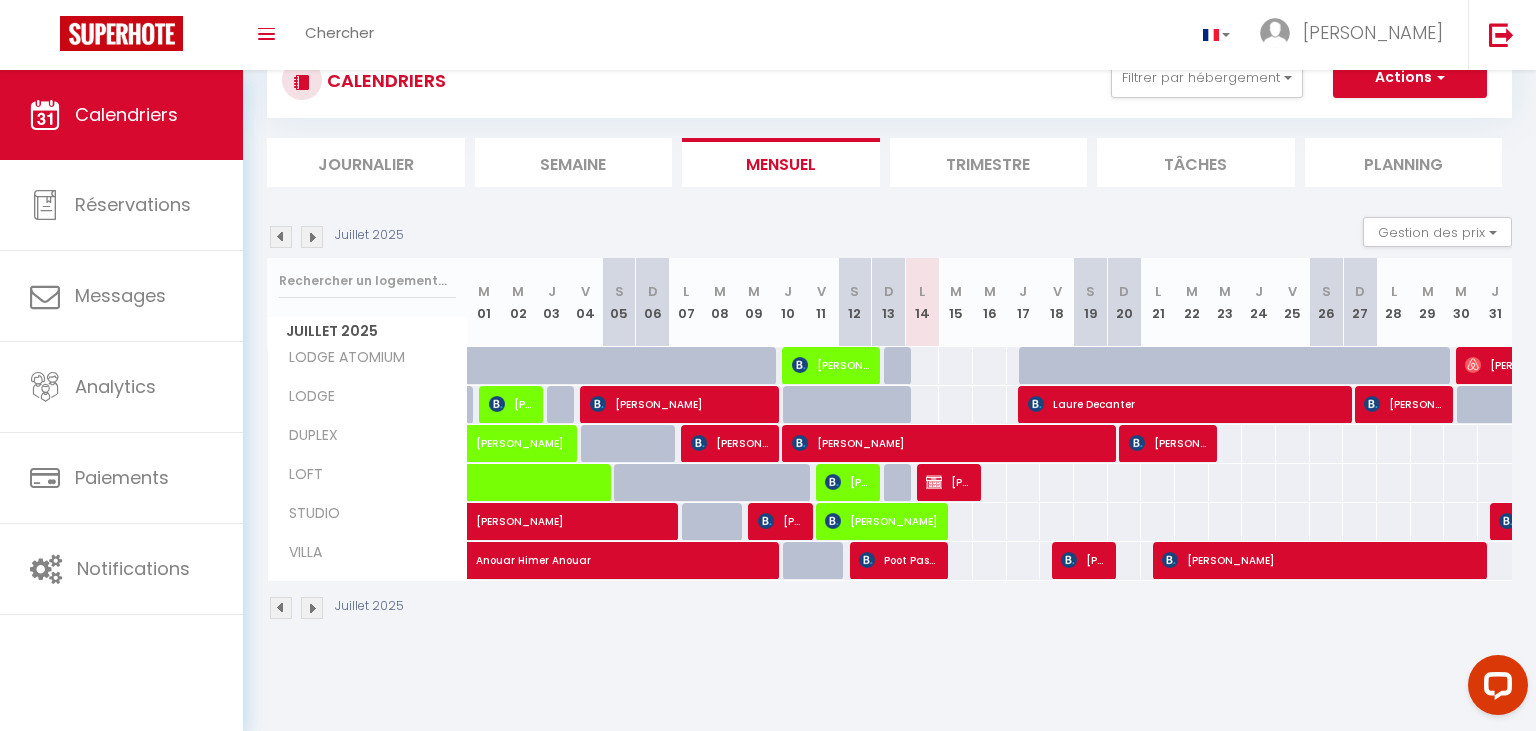 click on "[PERSON_NAME]" at bounding box center (831, 365) 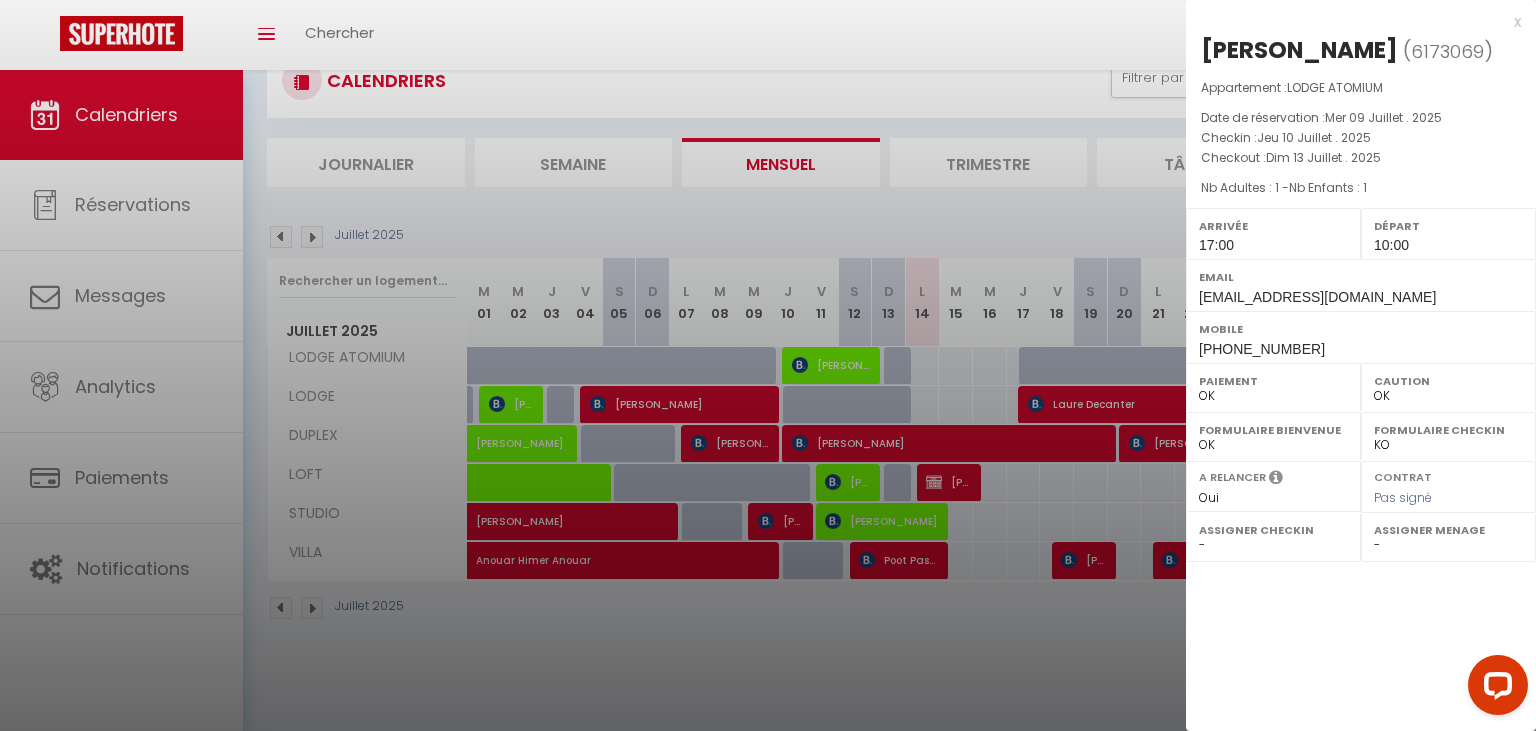 click at bounding box center (768, 365) 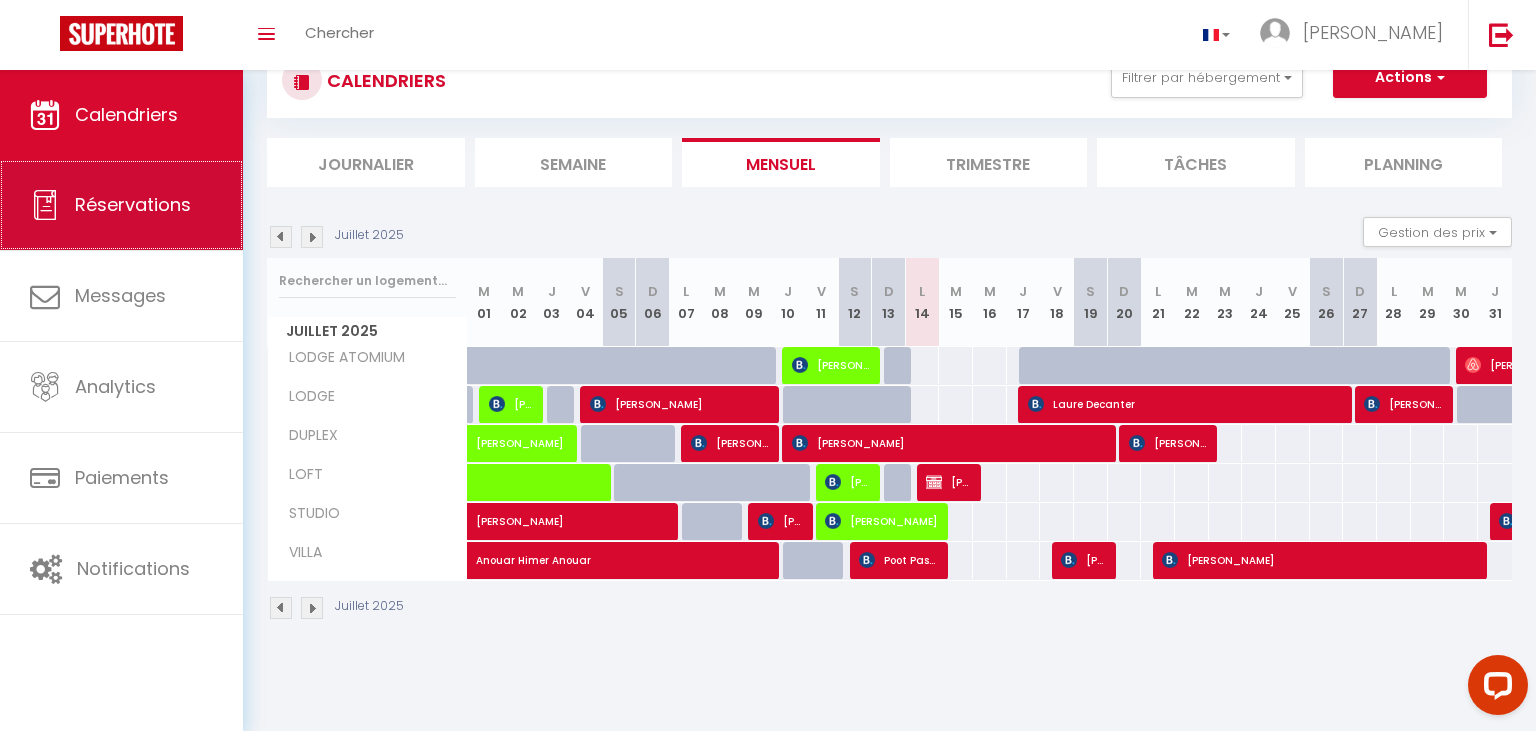 click on "Réservations" at bounding box center [121, 205] 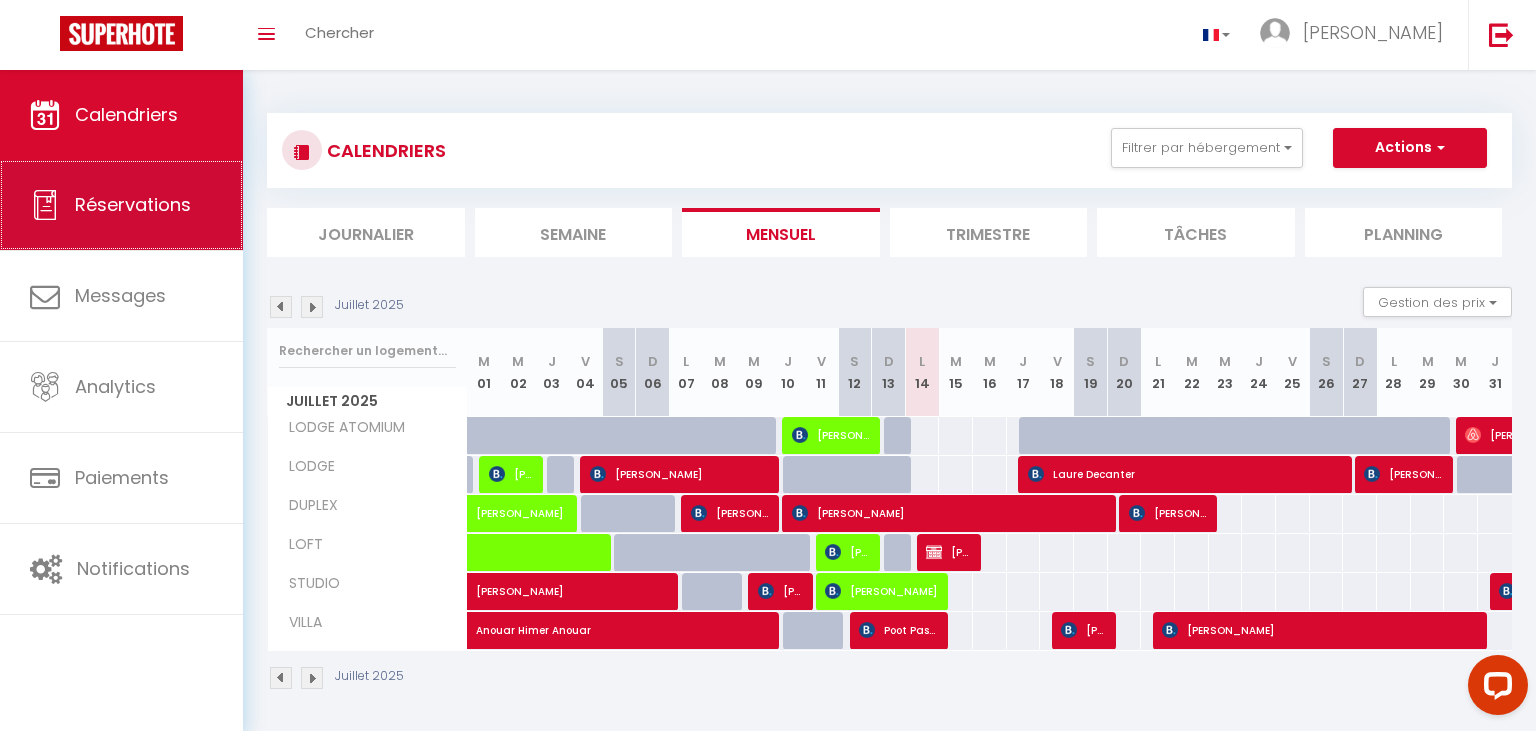 select on "not_cancelled" 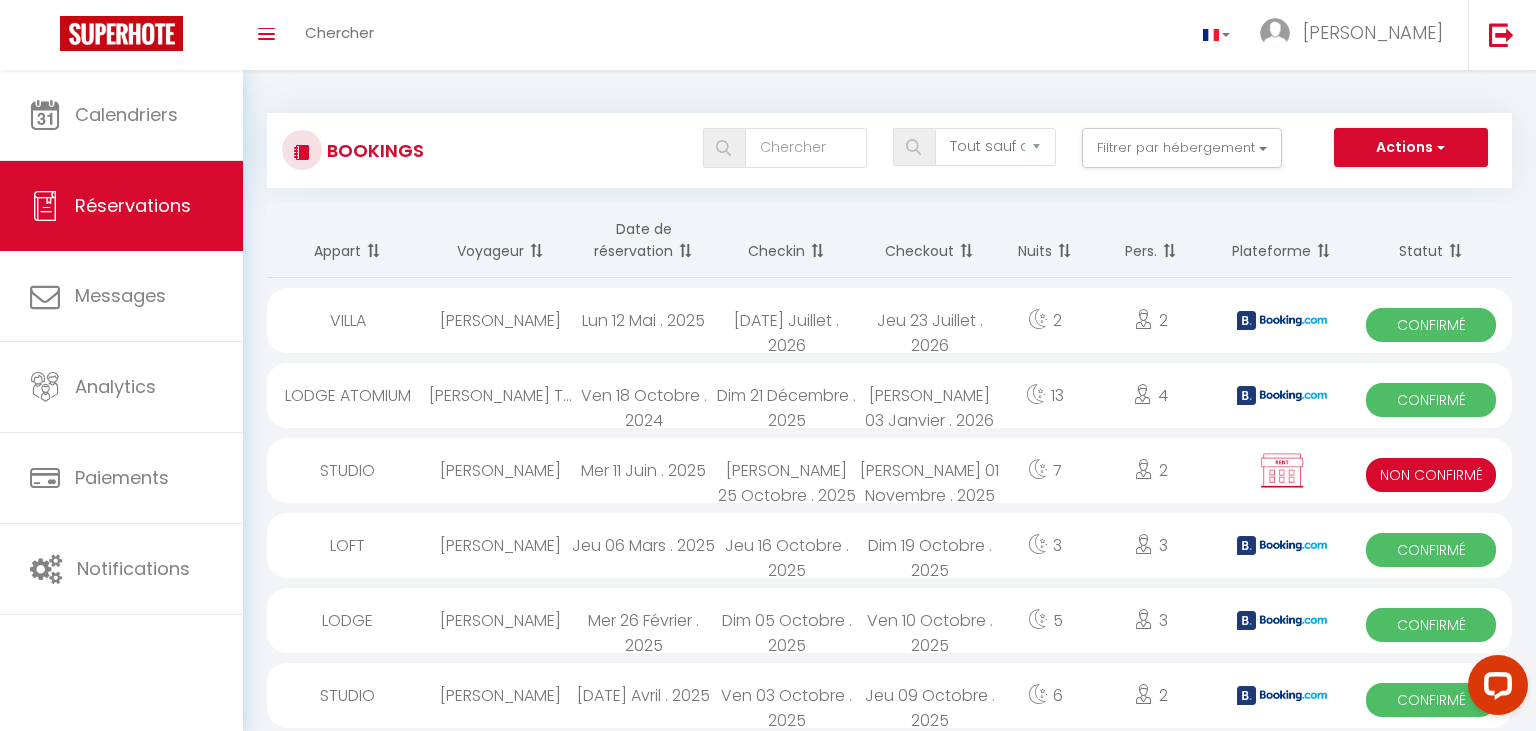 scroll, scrollTop: 109, scrollLeft: 0, axis: vertical 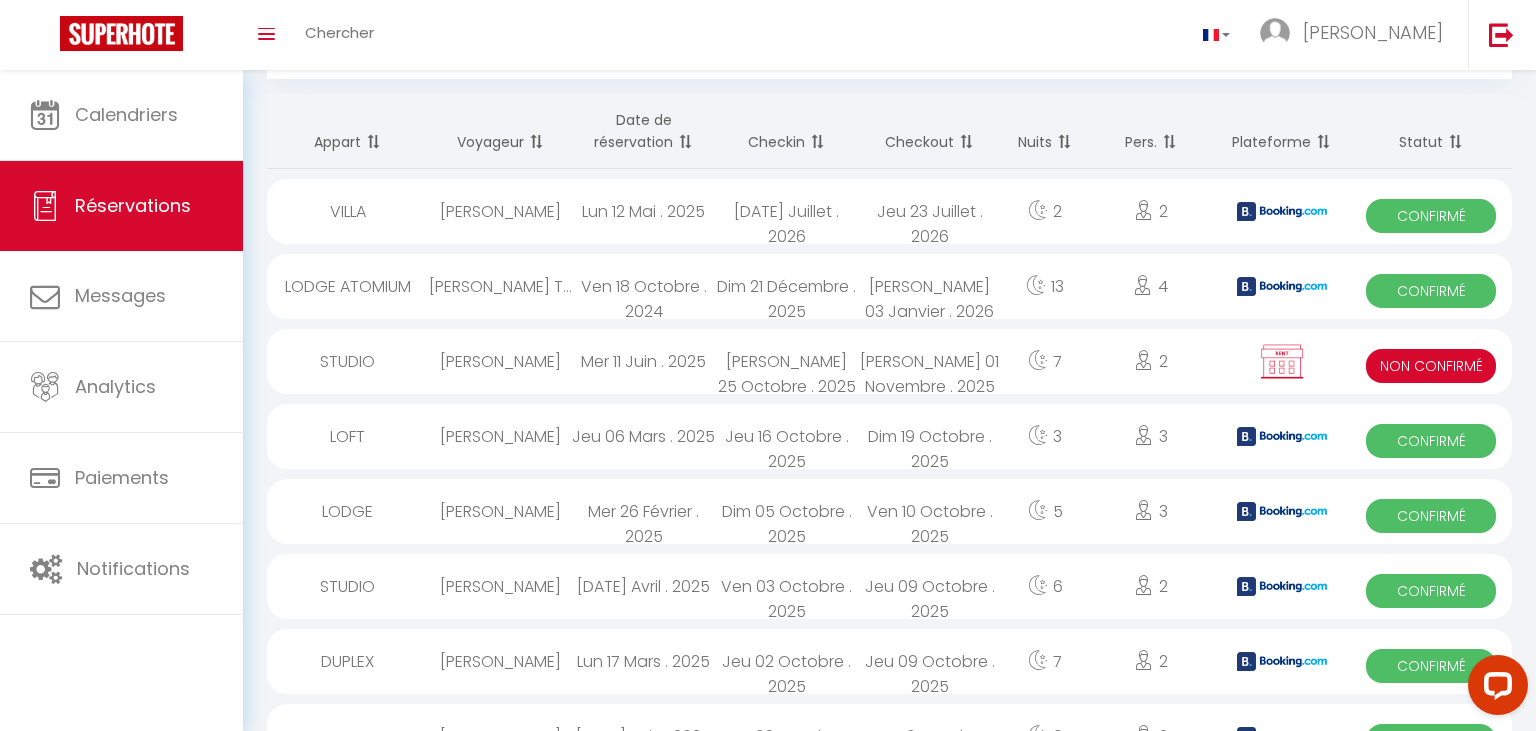 click on "[PERSON_NAME] 25 Octobre . 2025" at bounding box center (786, 361) 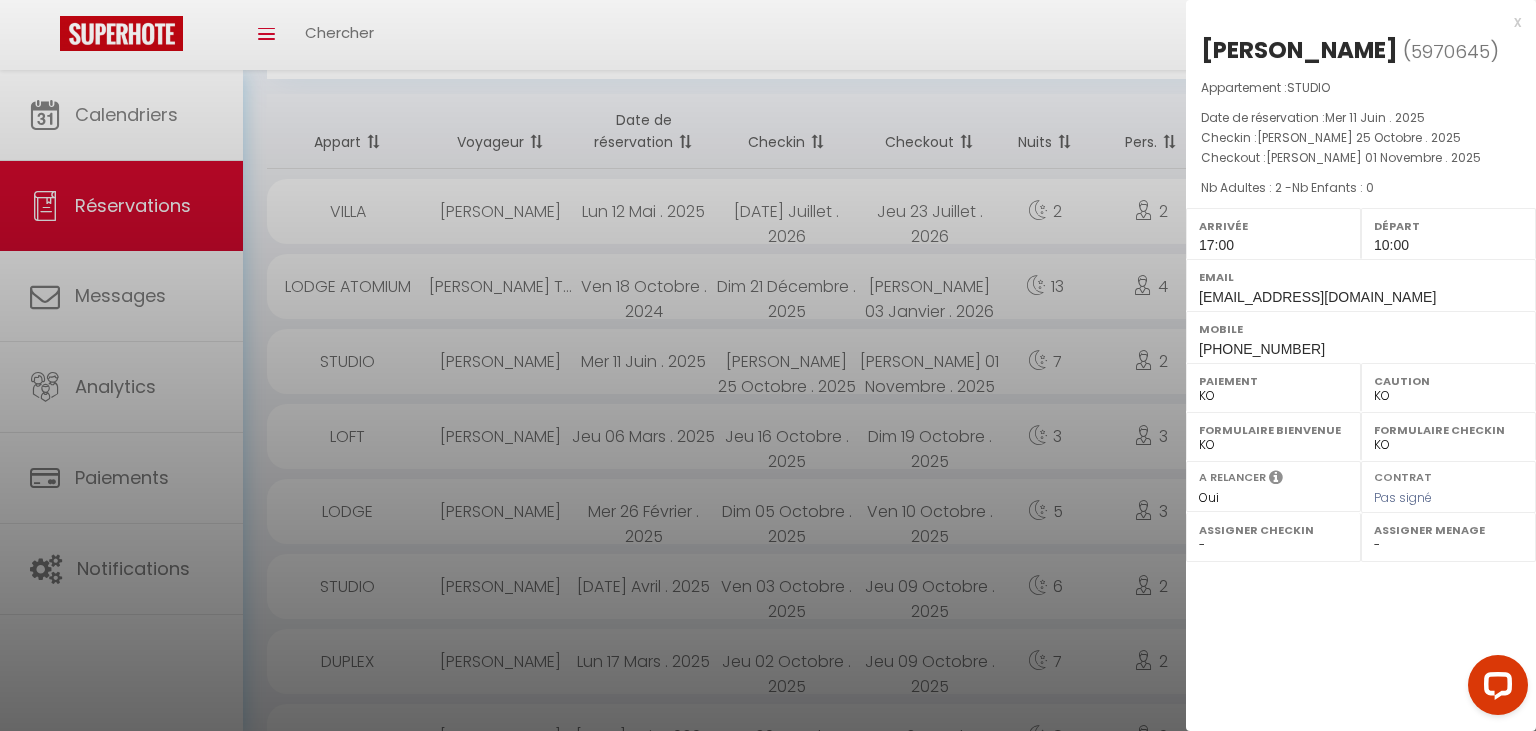 click at bounding box center (768, 365) 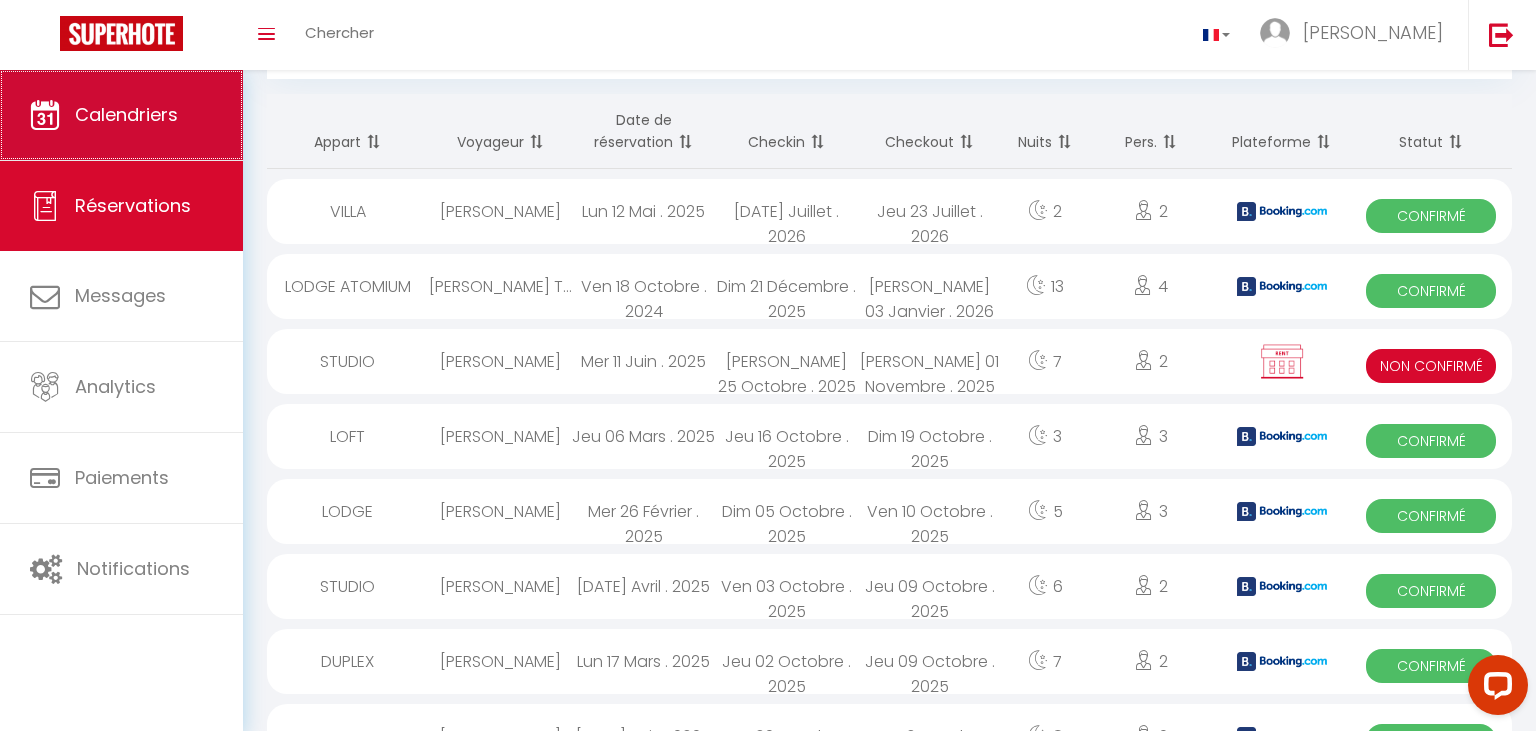 click on "Calendriers" at bounding box center (126, 114) 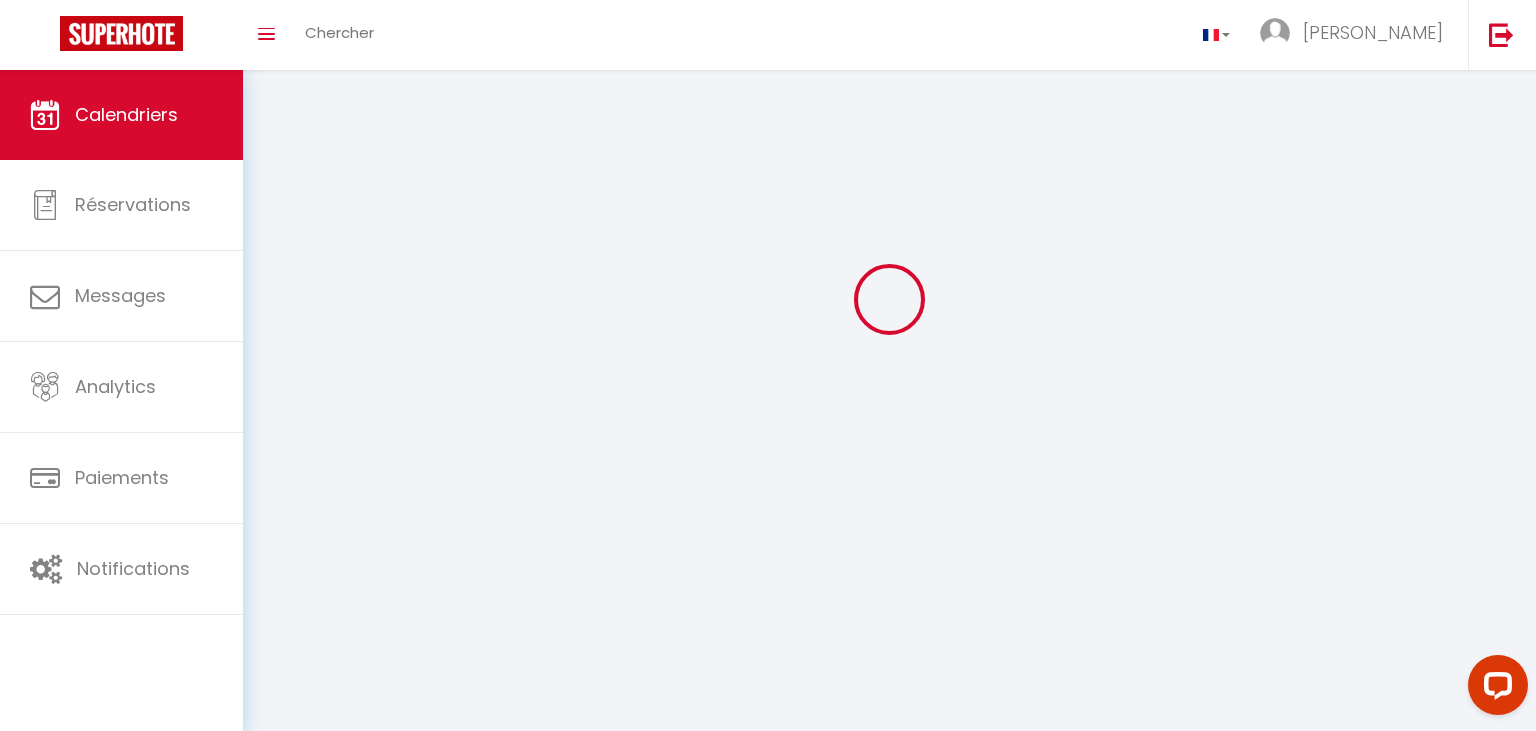 scroll, scrollTop: 0, scrollLeft: 0, axis: both 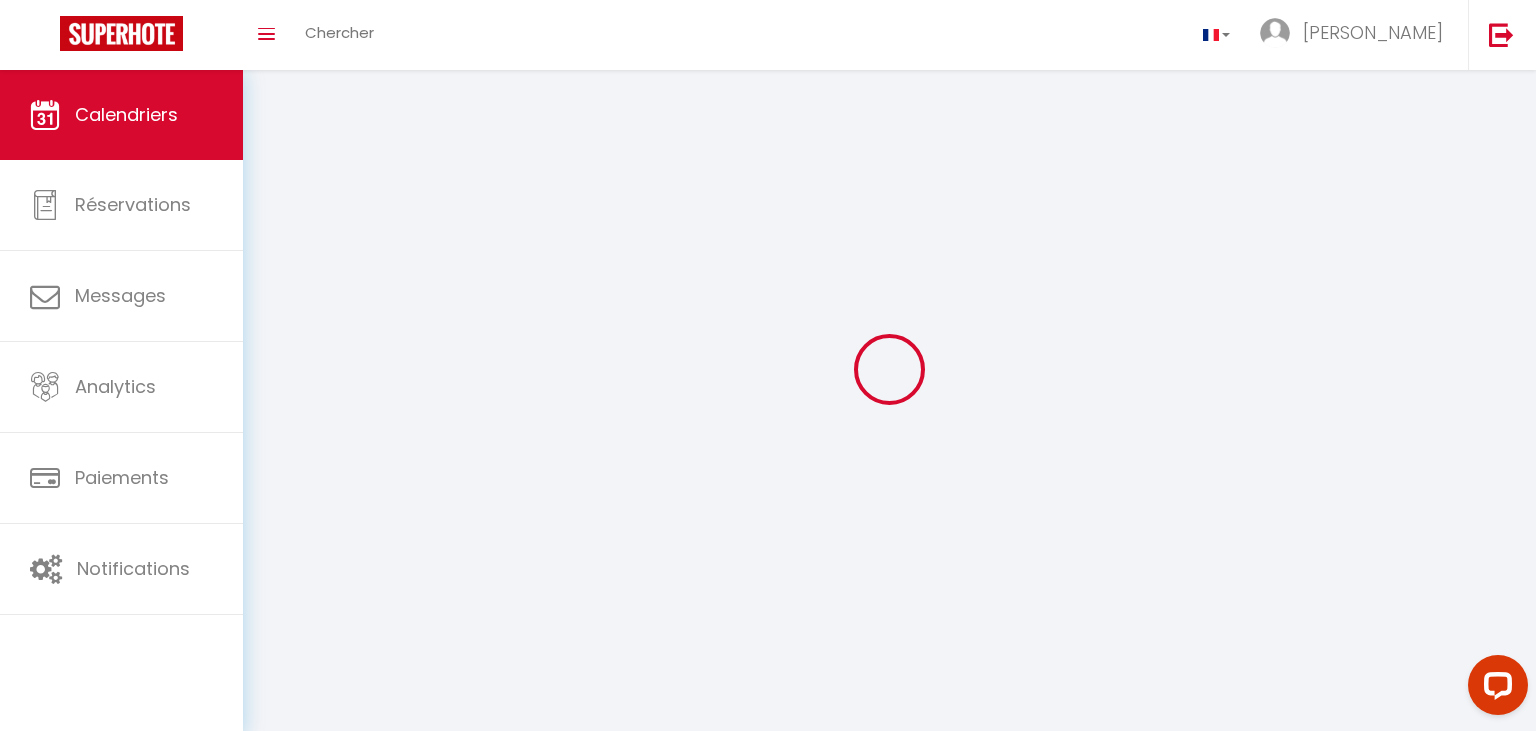 select 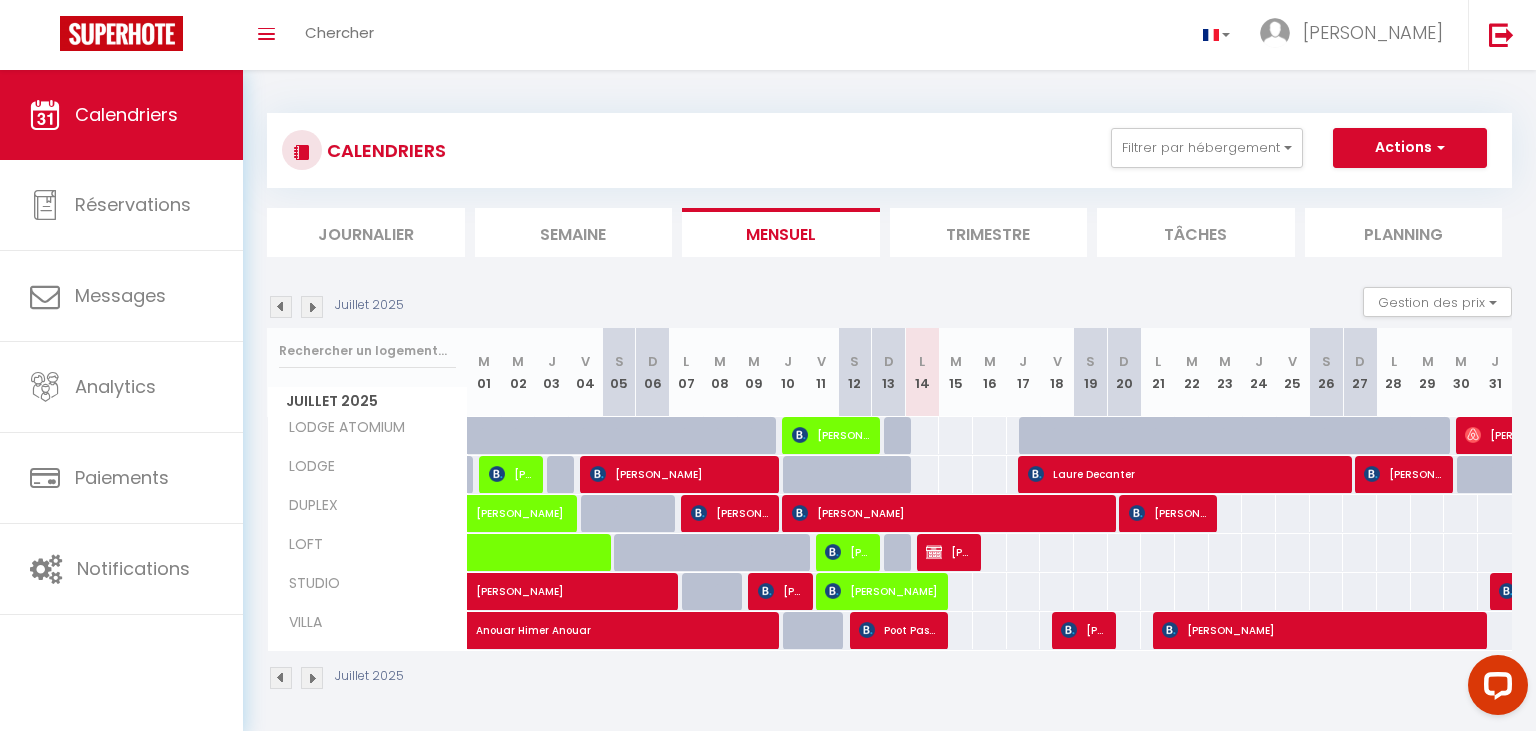 click on "[PERSON_NAME]" at bounding box center (831, 435) 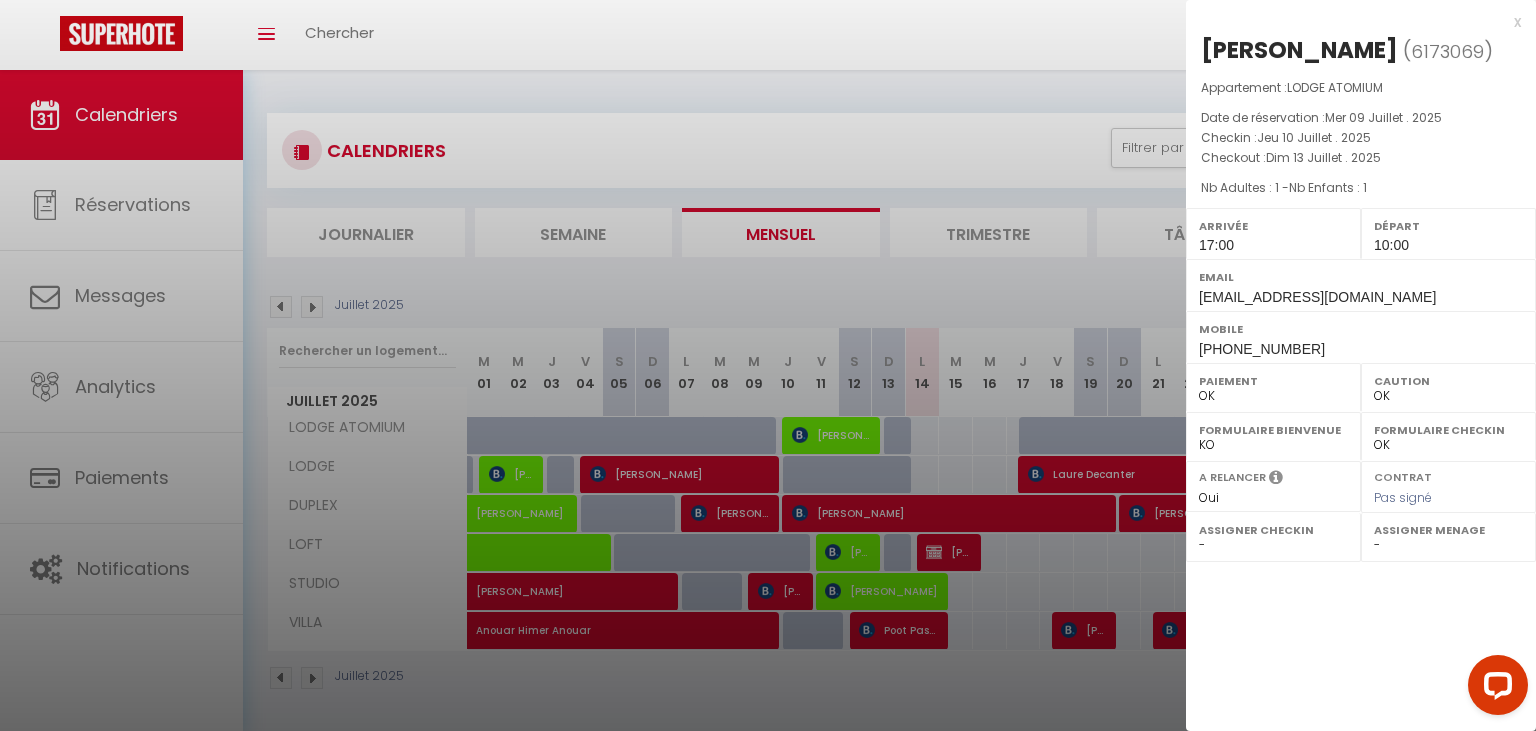 click at bounding box center (768, 365) 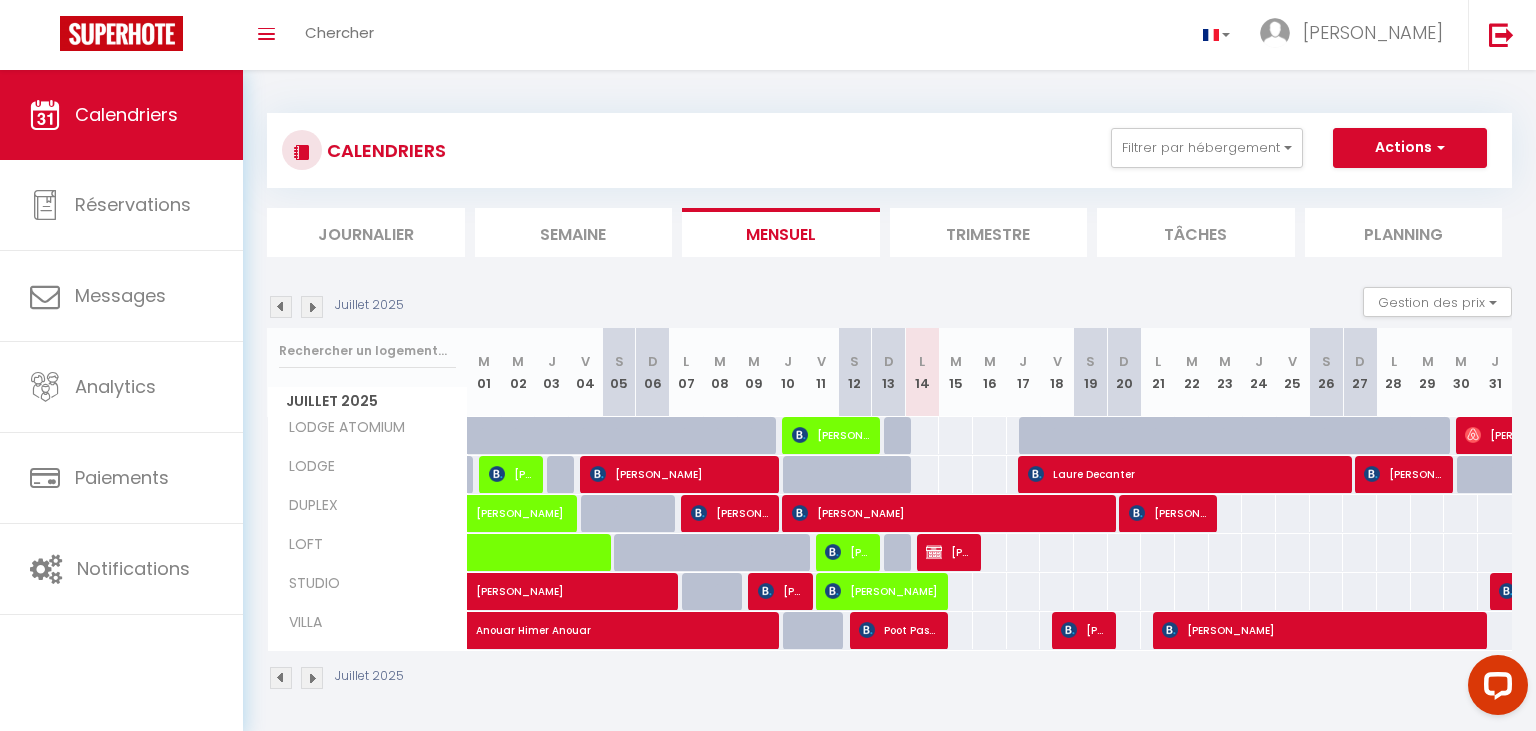 click on "[PERSON_NAME]" at bounding box center (1168, 513) 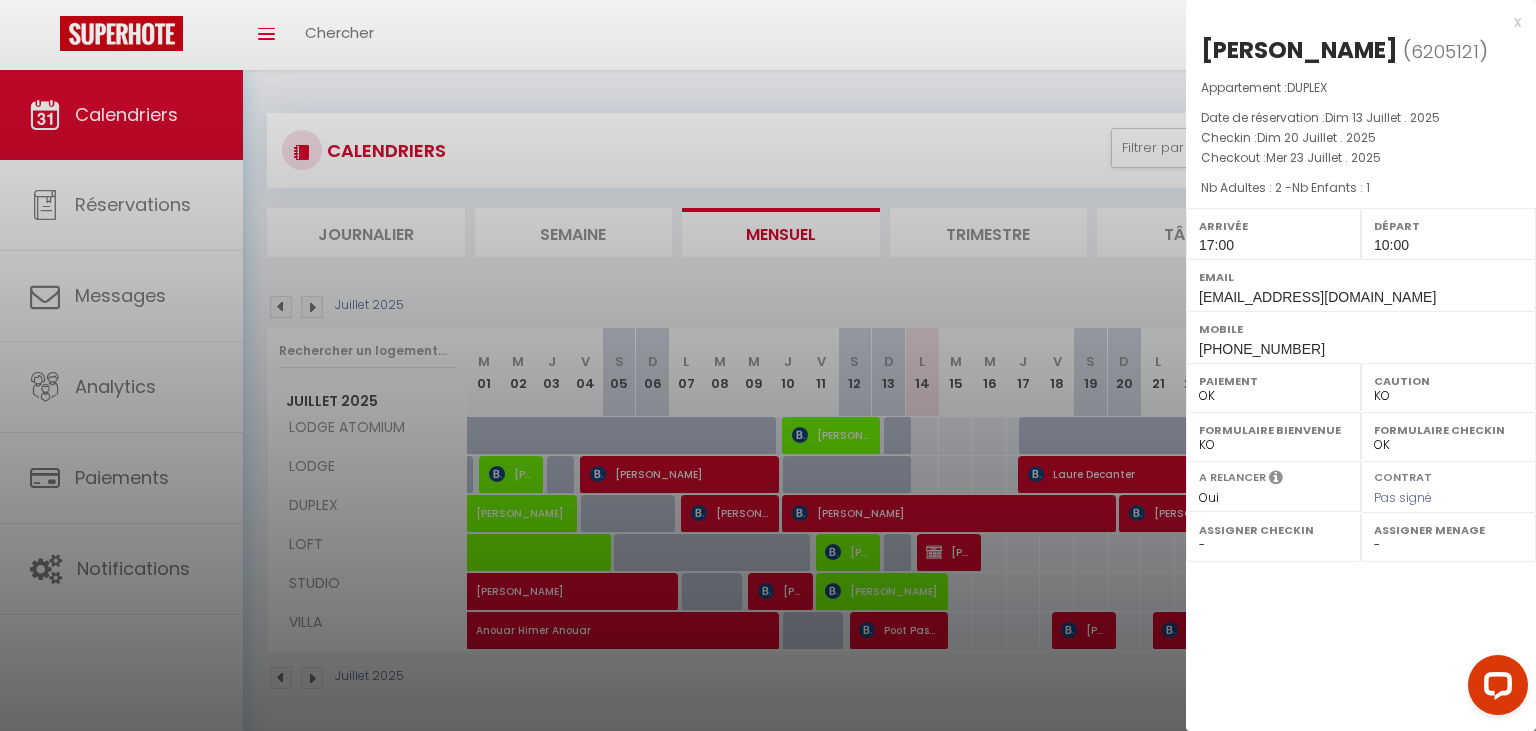 click at bounding box center [768, 365] 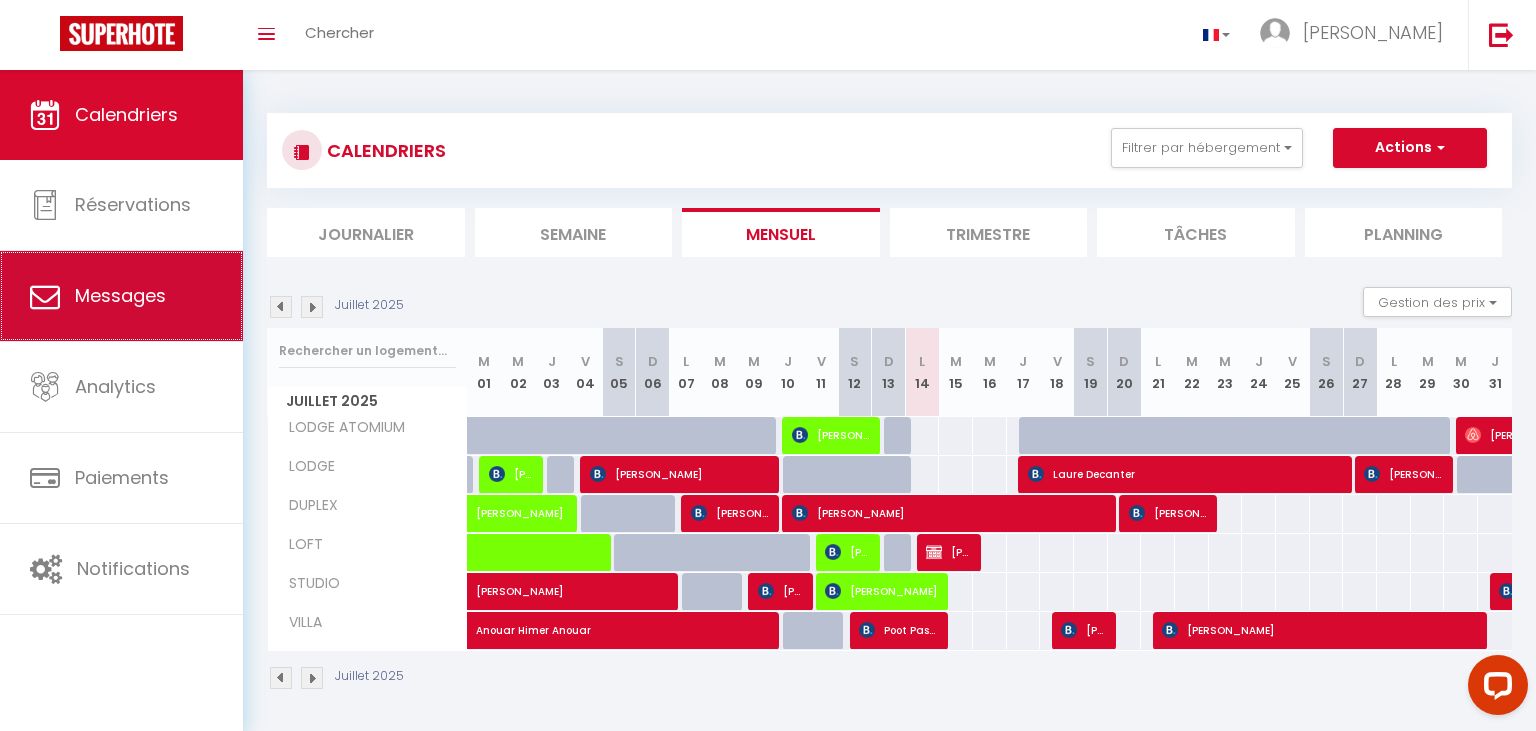 click on "Messages" at bounding box center [120, 295] 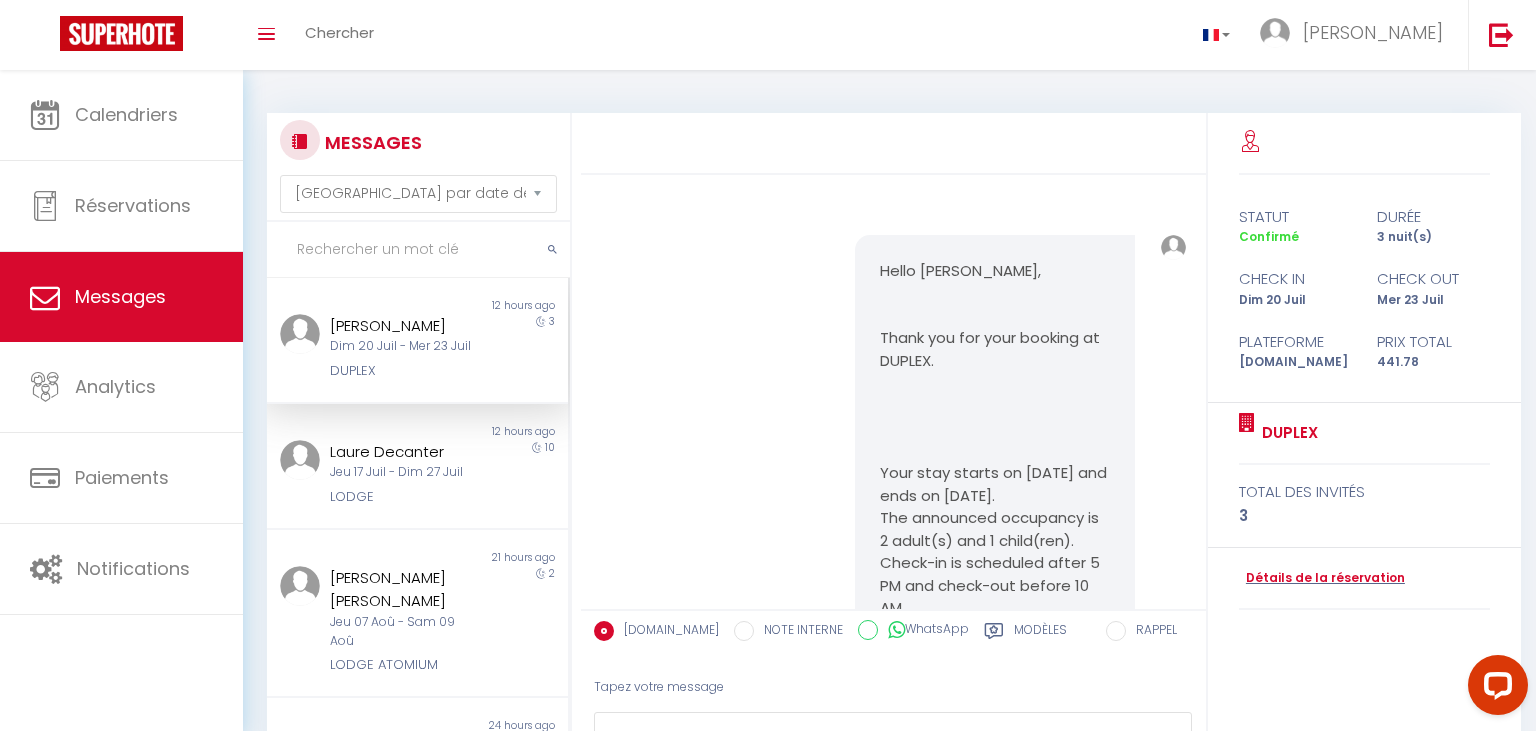 scroll, scrollTop: 1060, scrollLeft: 0, axis: vertical 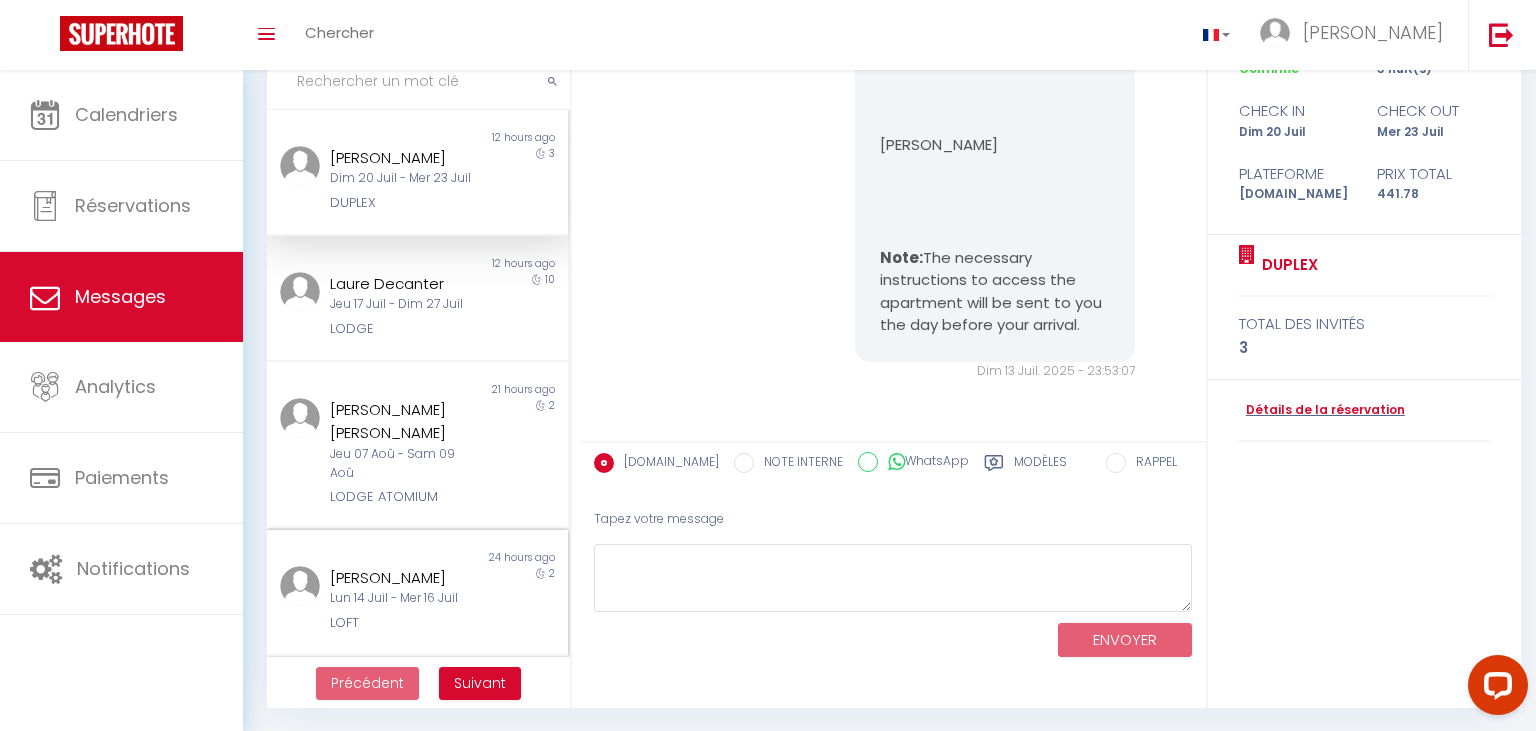 click on "Lun 14 Juil - Mer 16 Juil" at bounding box center [404, 598] 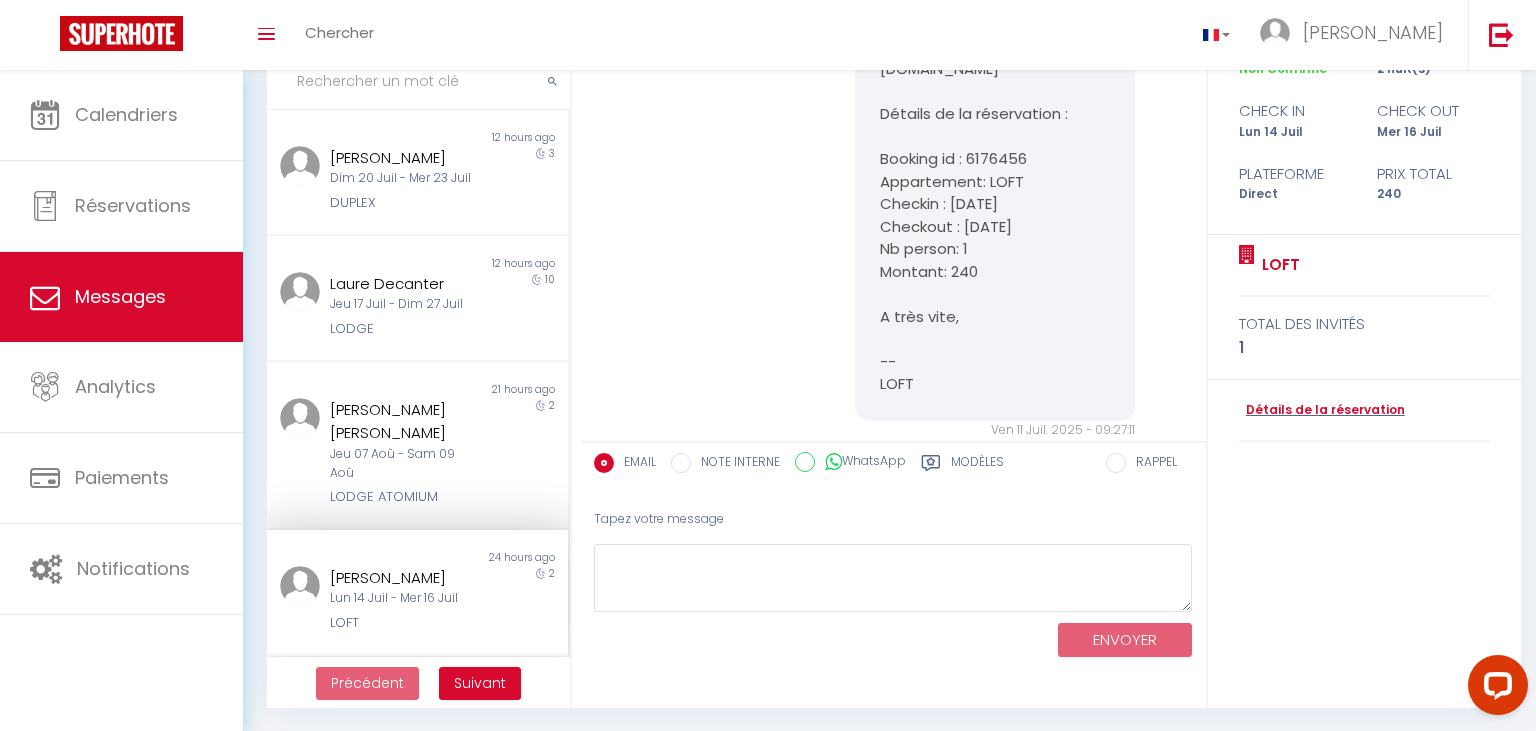 scroll, scrollTop: 5238, scrollLeft: 0, axis: vertical 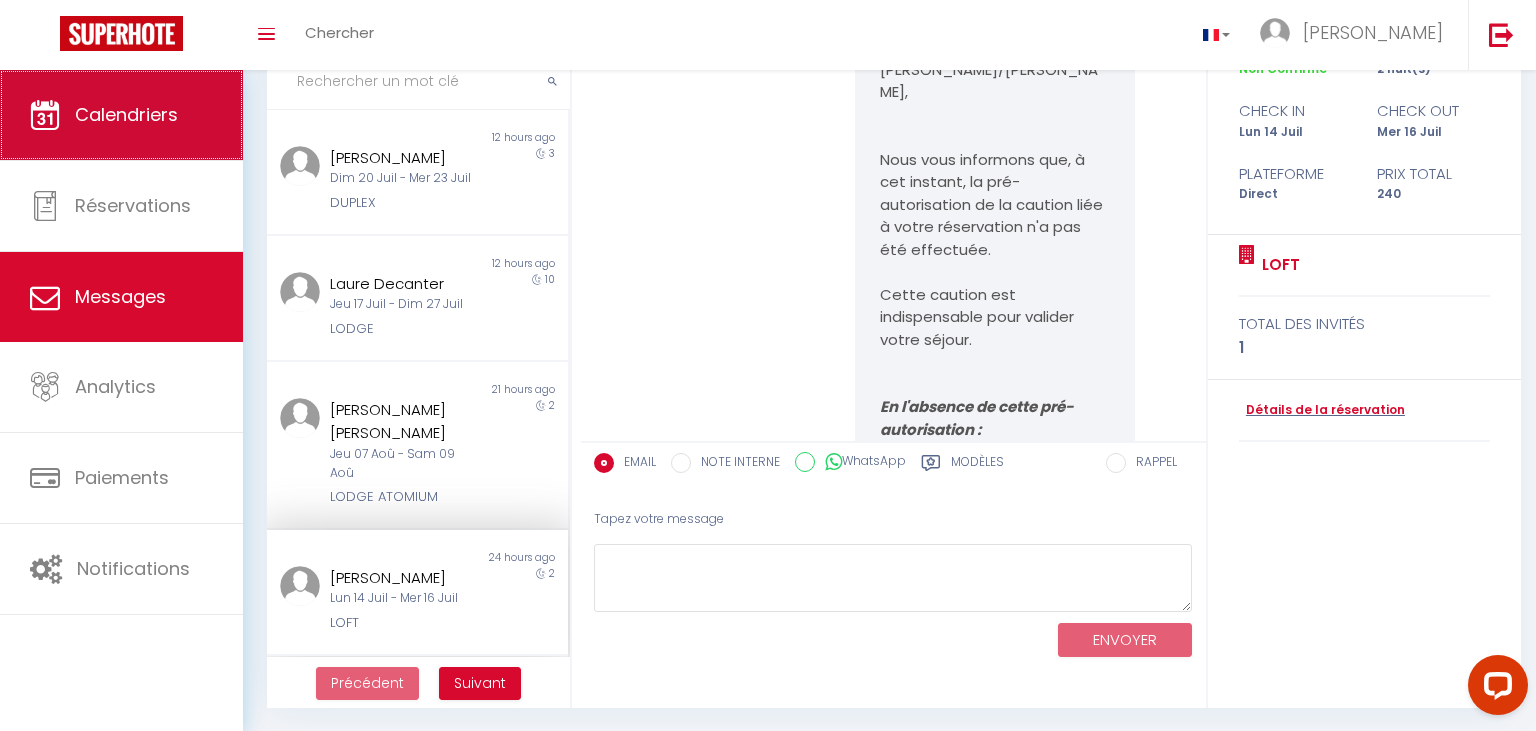 click on "Calendriers" at bounding box center (121, 115) 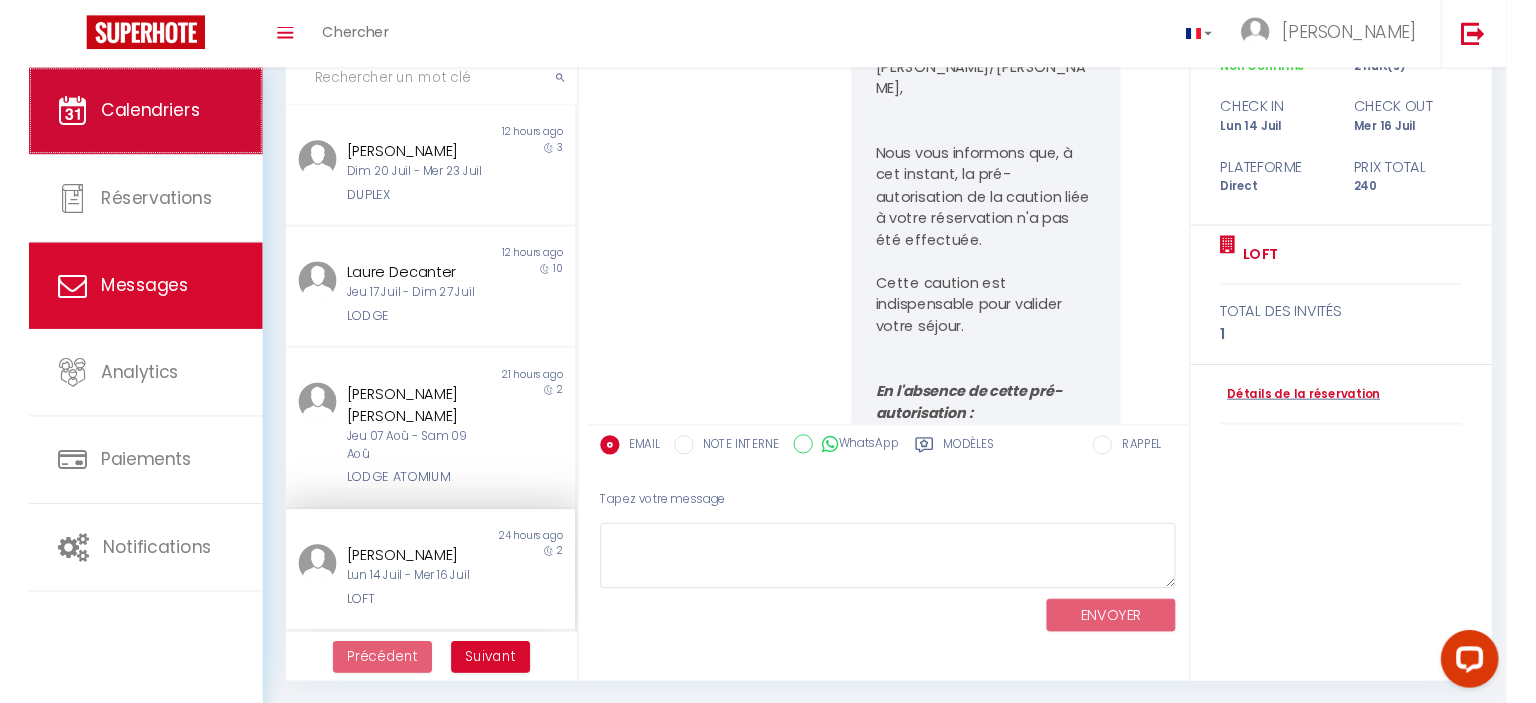 scroll, scrollTop: 0, scrollLeft: 0, axis: both 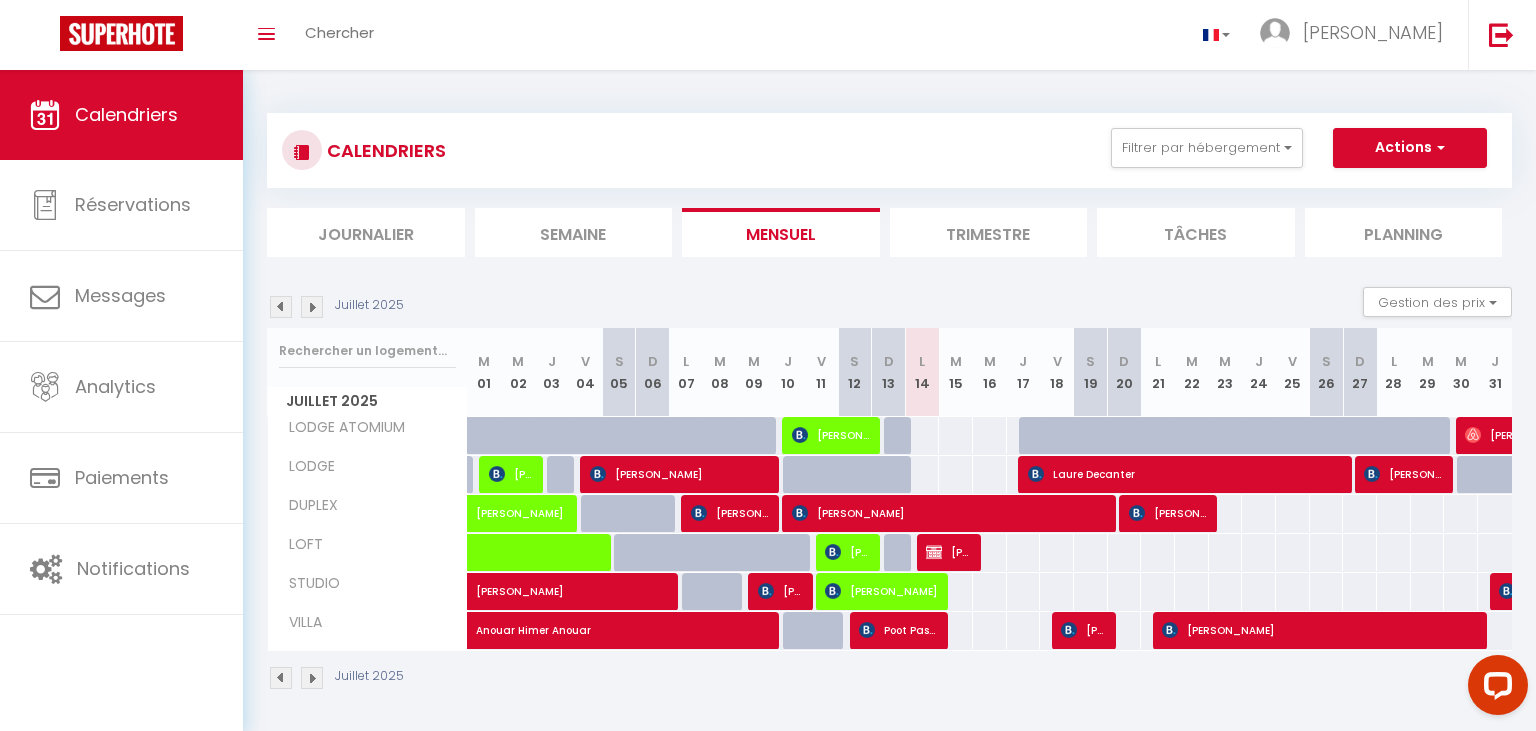click on "[PERSON_NAME]" at bounding box center [950, 513] 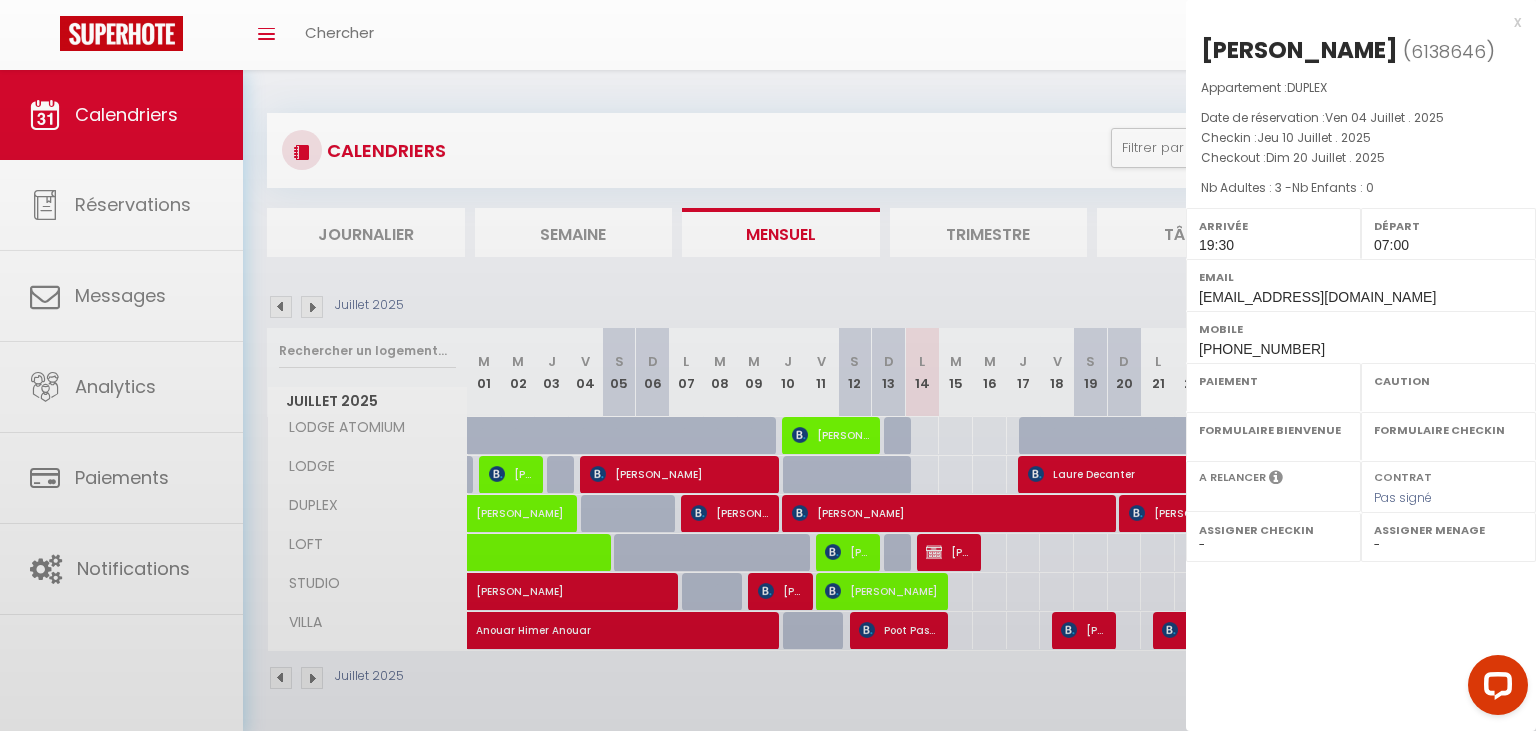 select on "OK" 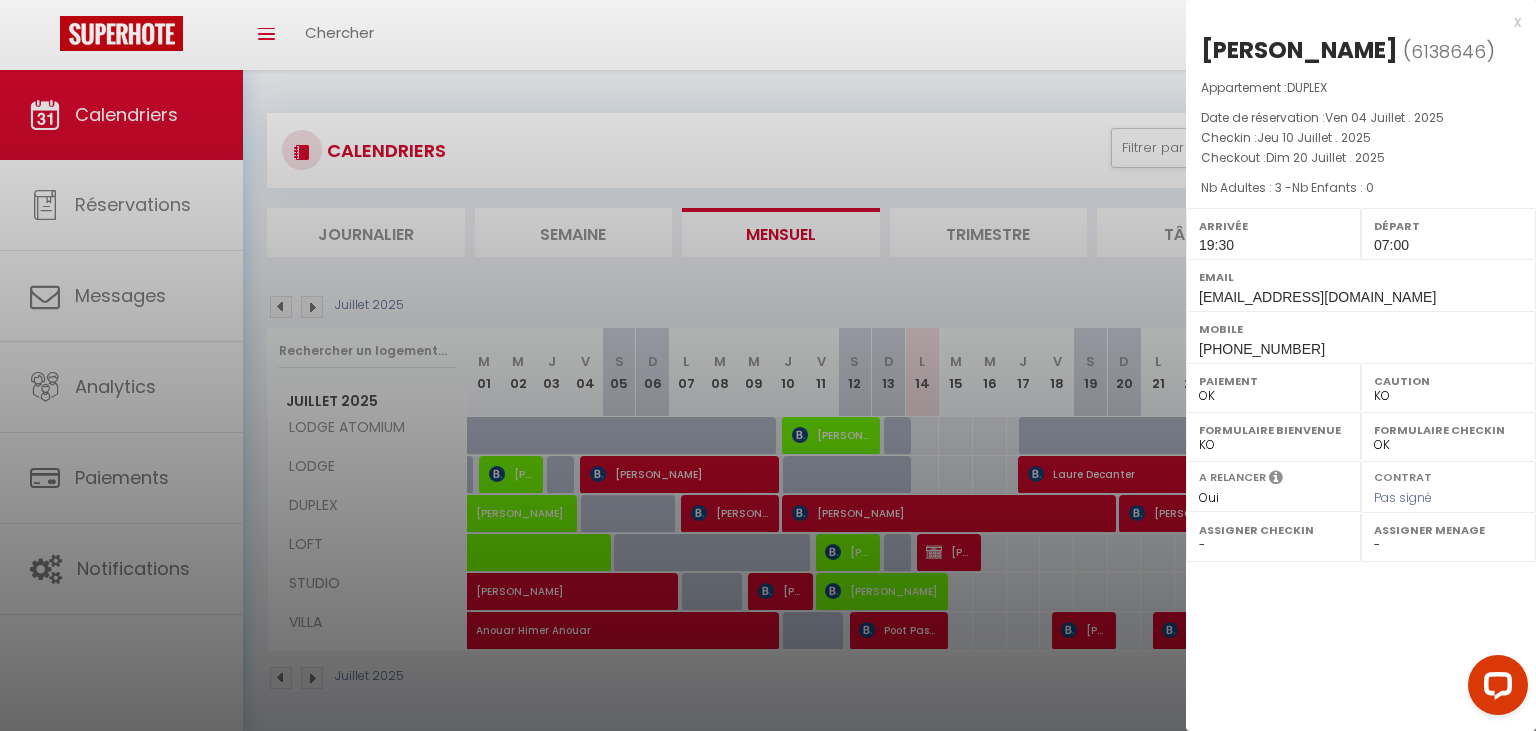 click at bounding box center [768, 365] 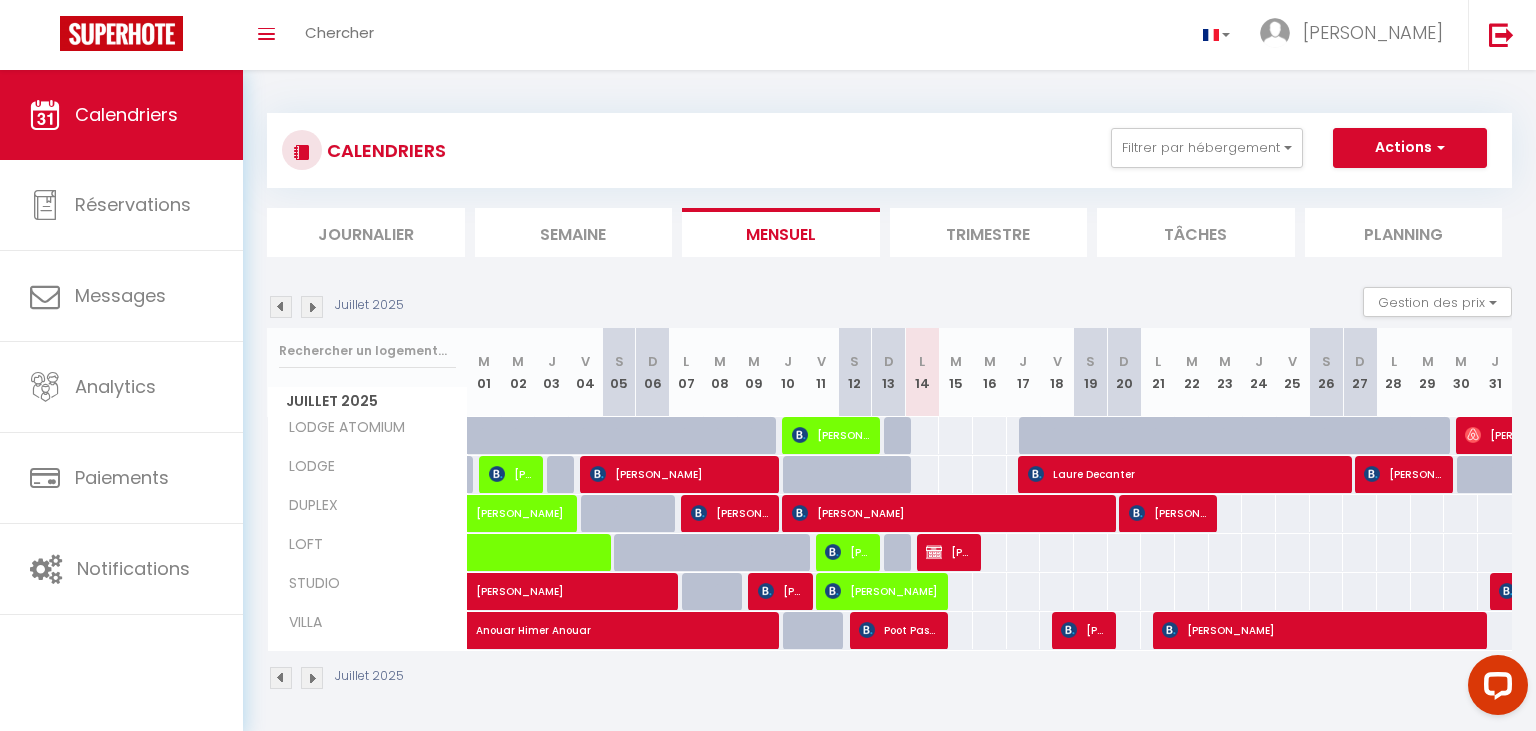 drag, startPoint x: 859, startPoint y: 64, endPoint x: 700, endPoint y: -58, distance: 200.41208 